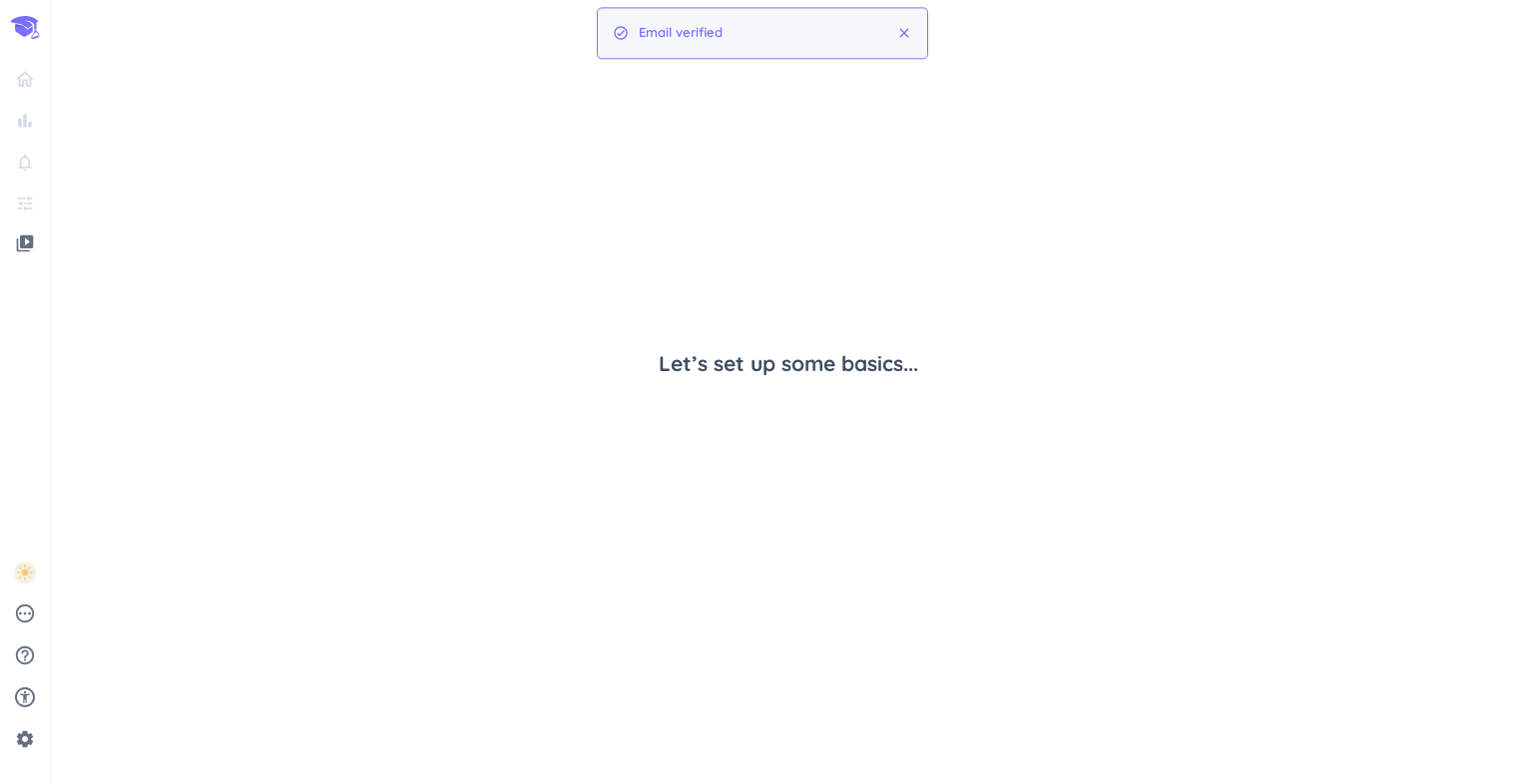 scroll, scrollTop: 0, scrollLeft: 0, axis: both 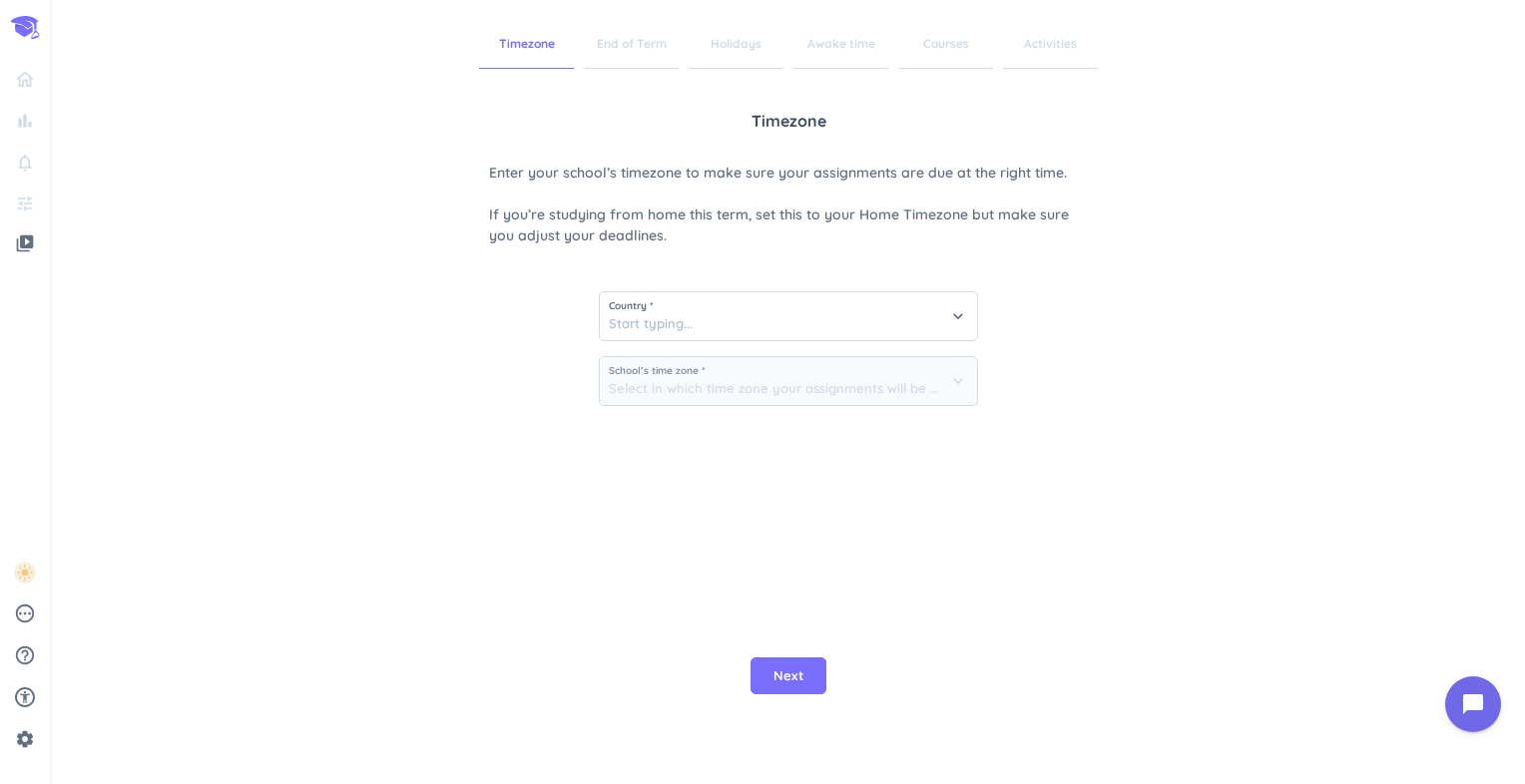 click on "Timezone Enter your school’s timezone to make sure your assignments are due at the right time.
If you’re studying from home this term, set this to your Home Timezone but make sure you adjust your deadlines. Country * keyboard_arrow_down School’s time zone * keyboard_arrow_down" at bounding box center (788, 343) 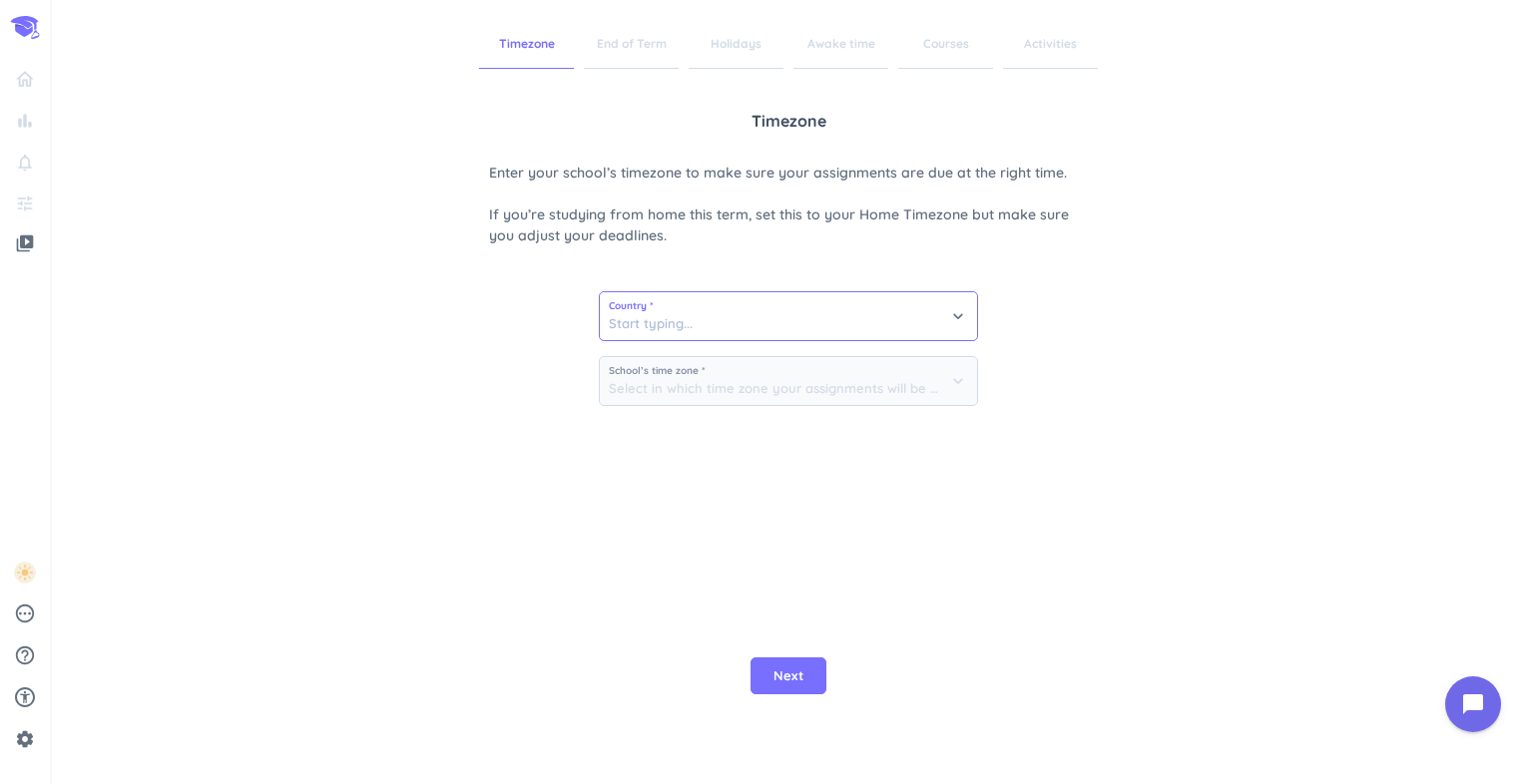 click at bounding box center [788, 316] 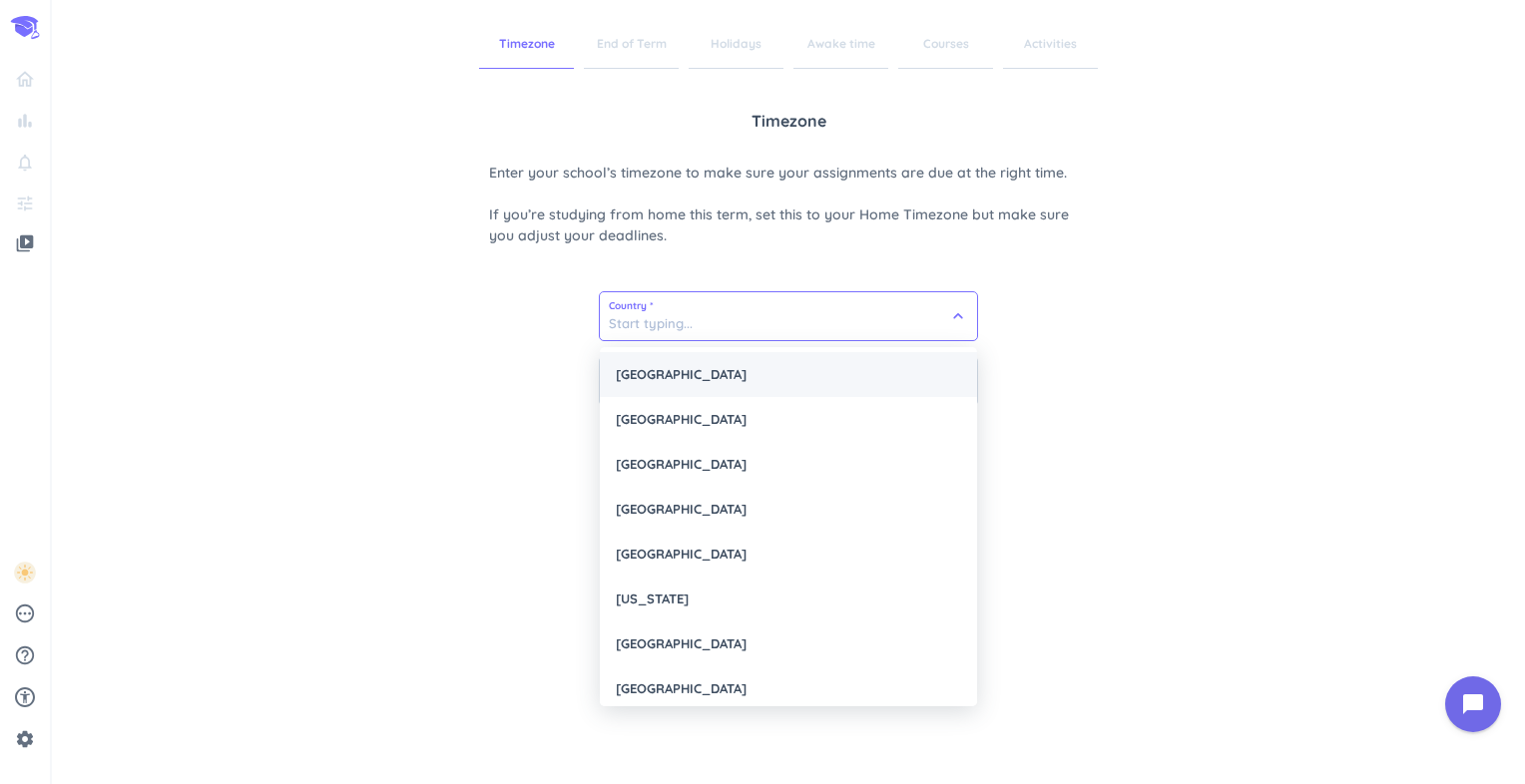 click on "[GEOGRAPHIC_DATA]" at bounding box center (788, 374) 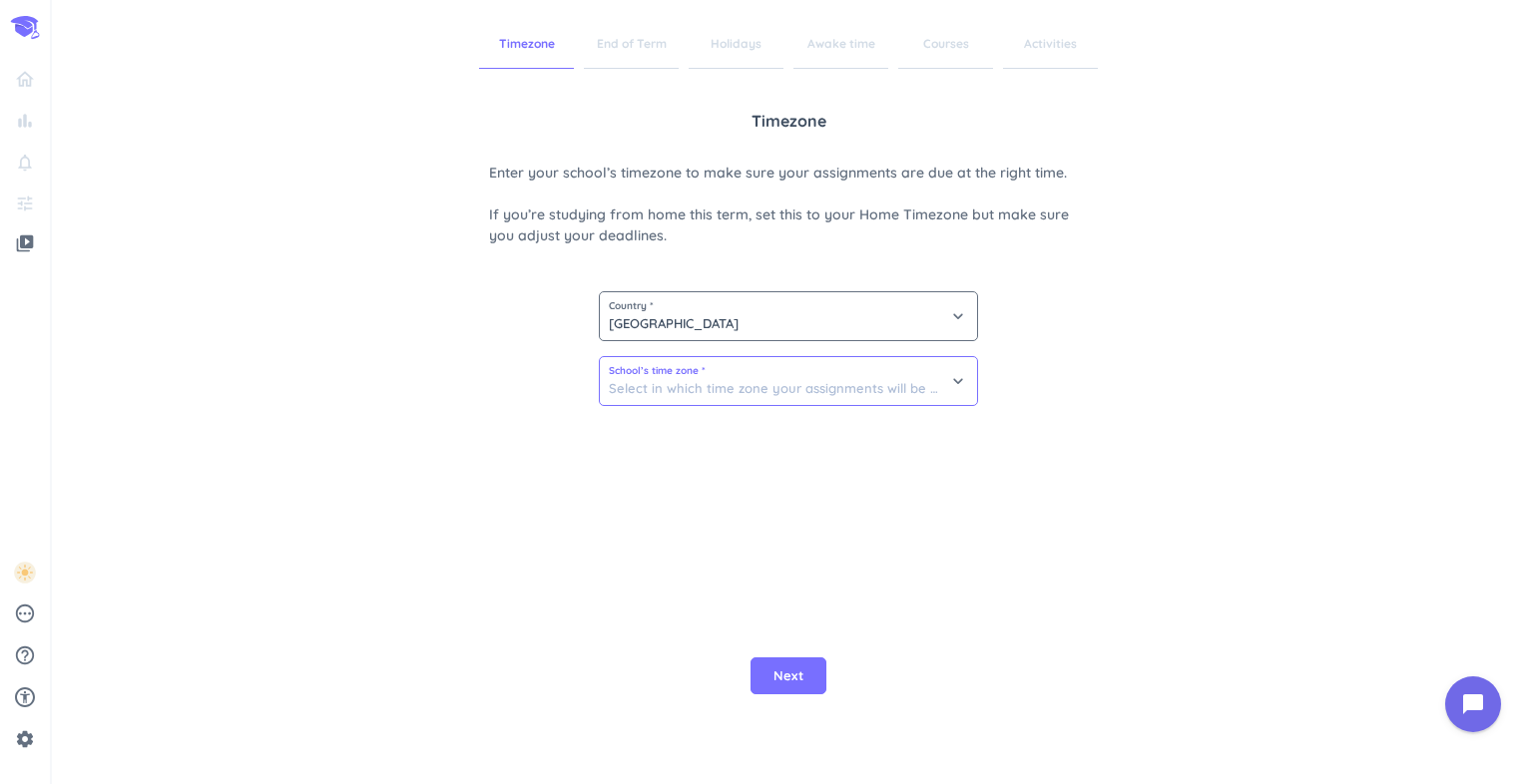 click at bounding box center (788, 381) 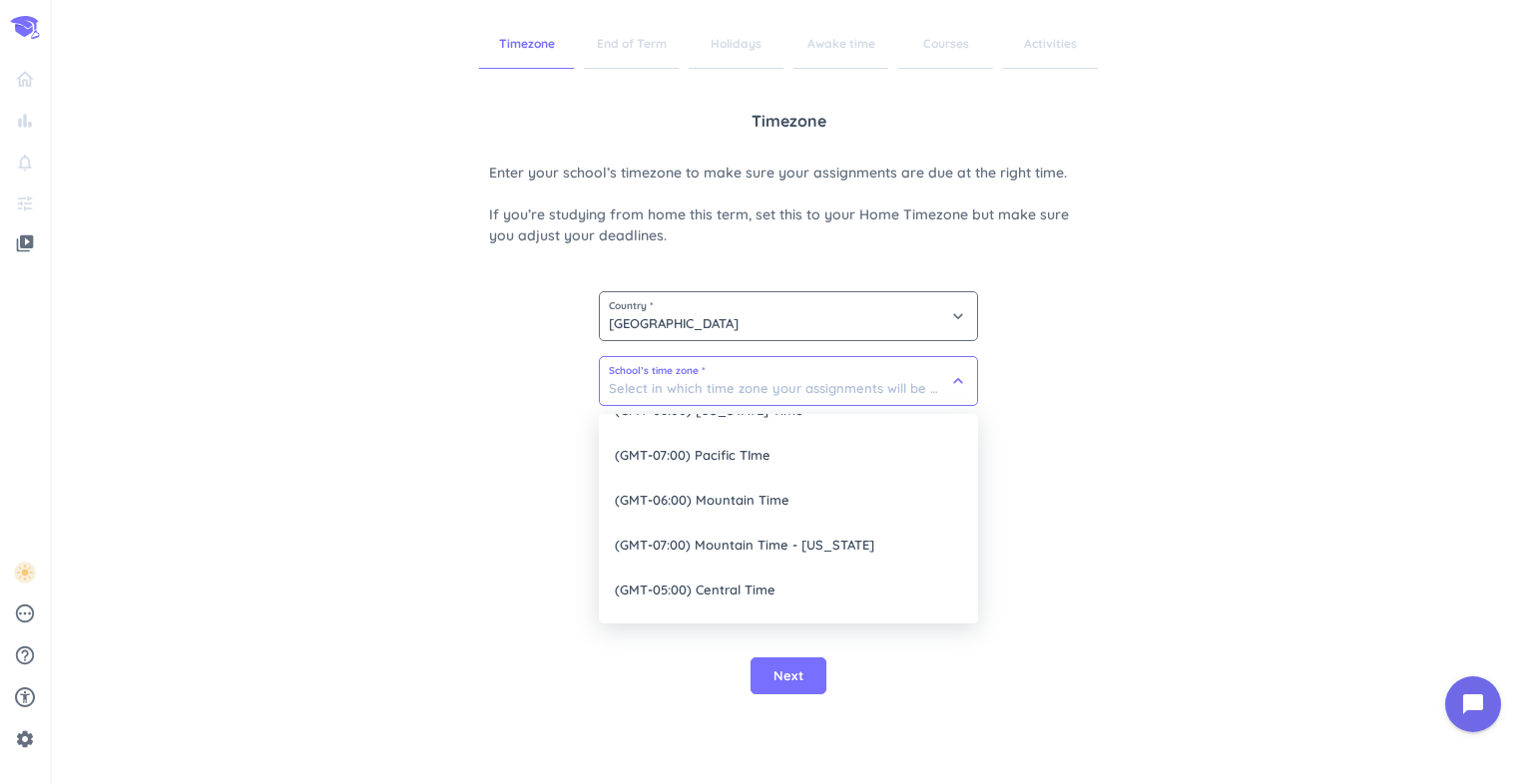 scroll, scrollTop: 114, scrollLeft: 0, axis: vertical 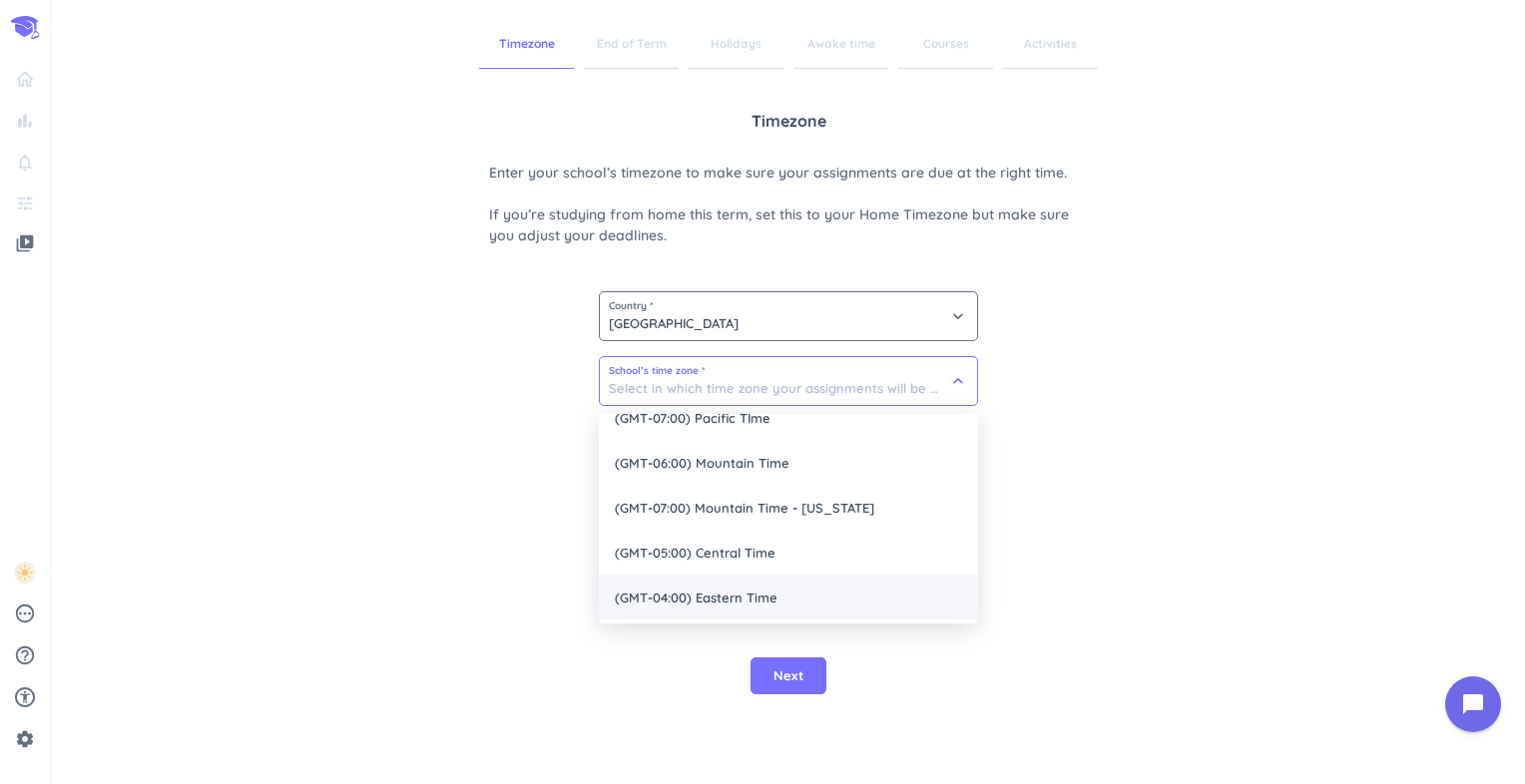 click on "(GMT-04:00) Eastern Time" at bounding box center [788, 596] 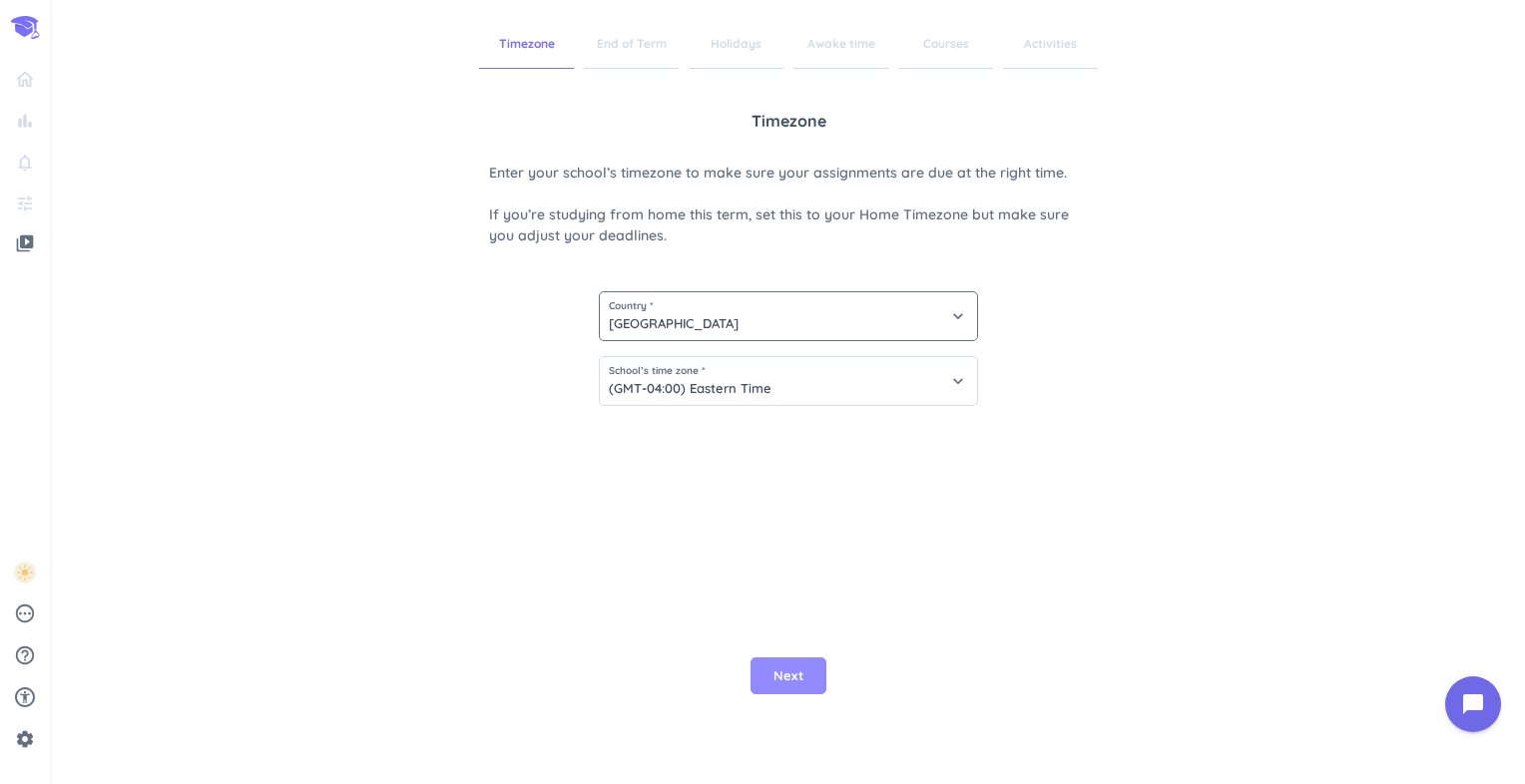 click on "Next" at bounding box center [788, 676] 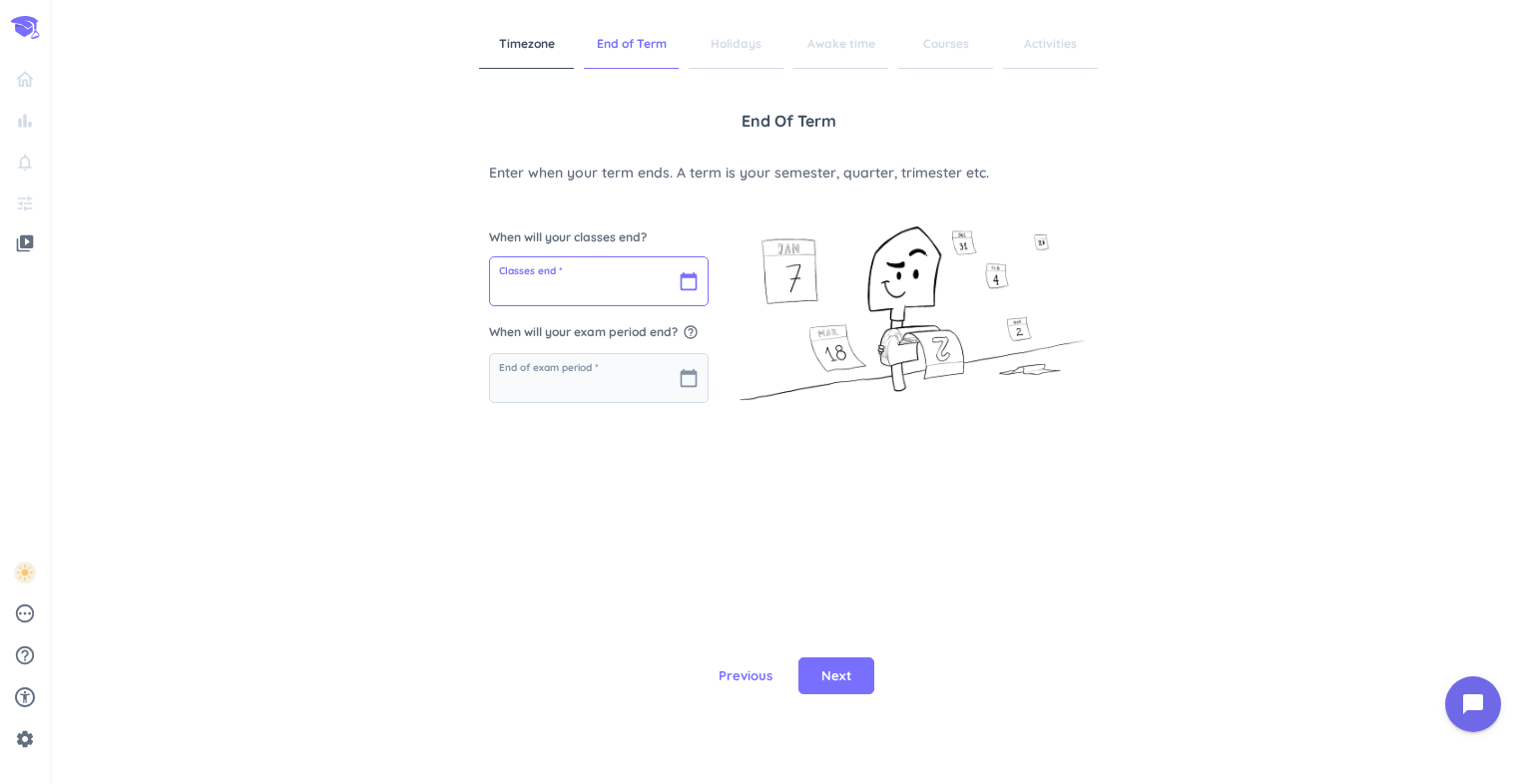 click at bounding box center [599, 281] 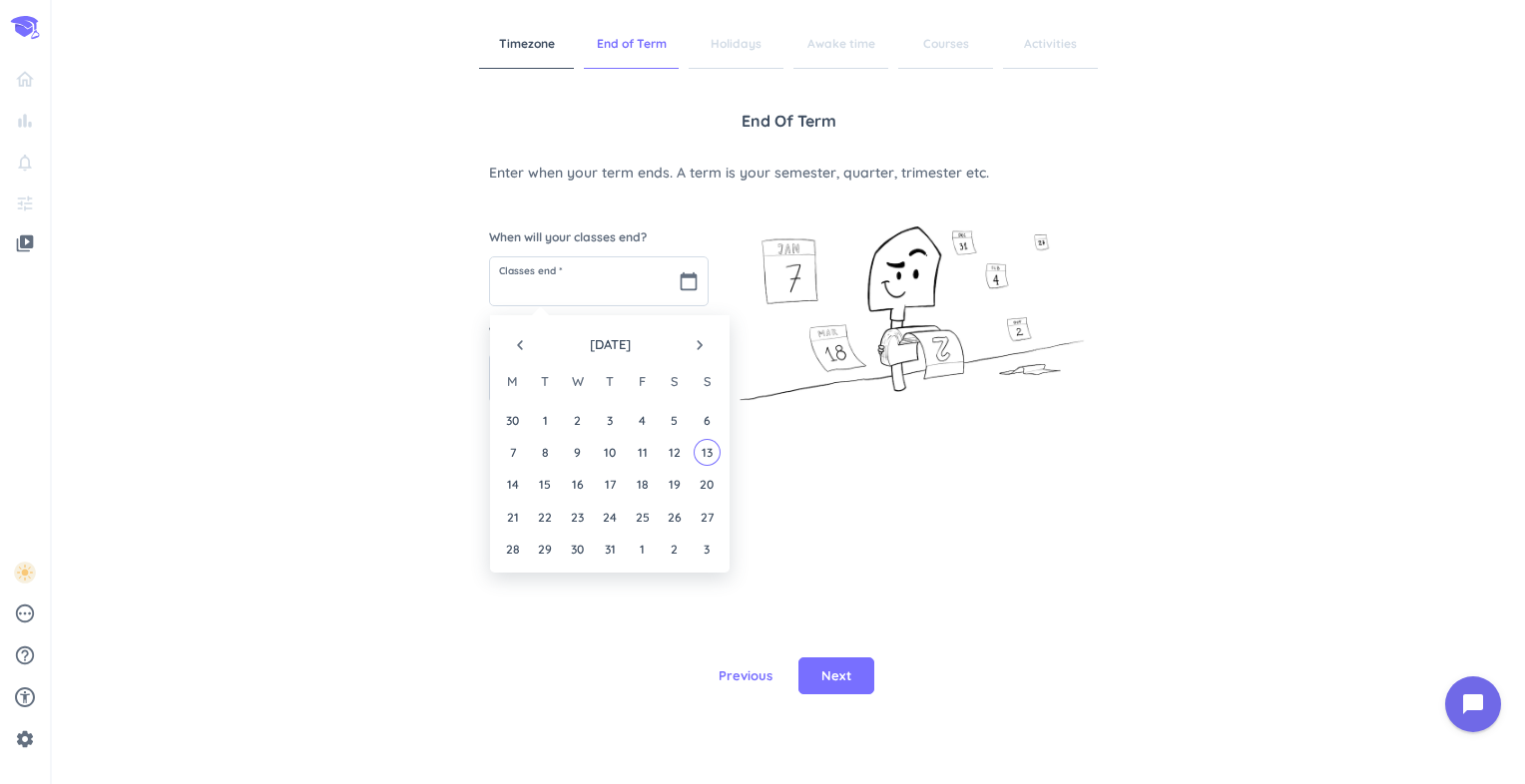 click at bounding box center [908, 308] 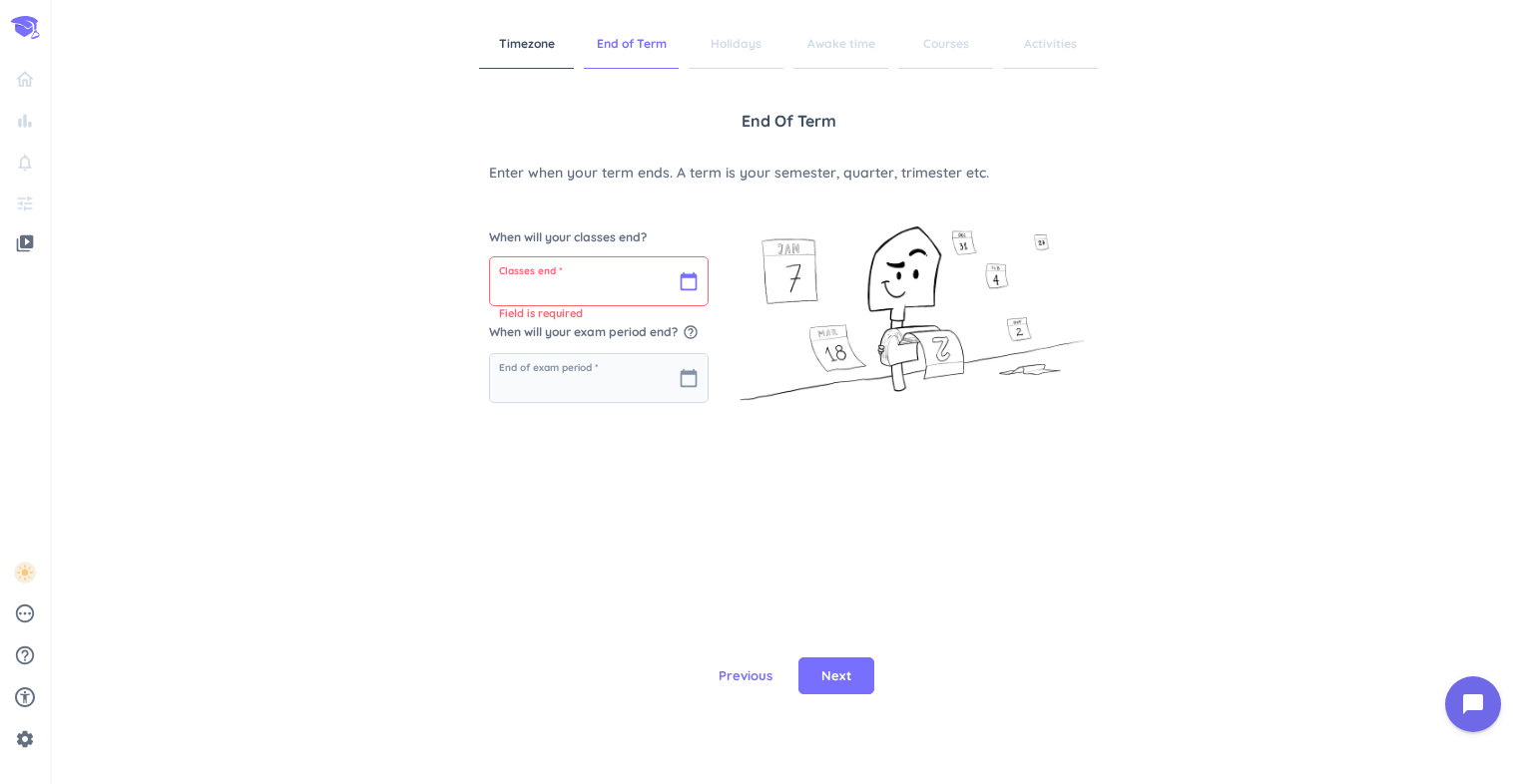 click at bounding box center [599, 281] 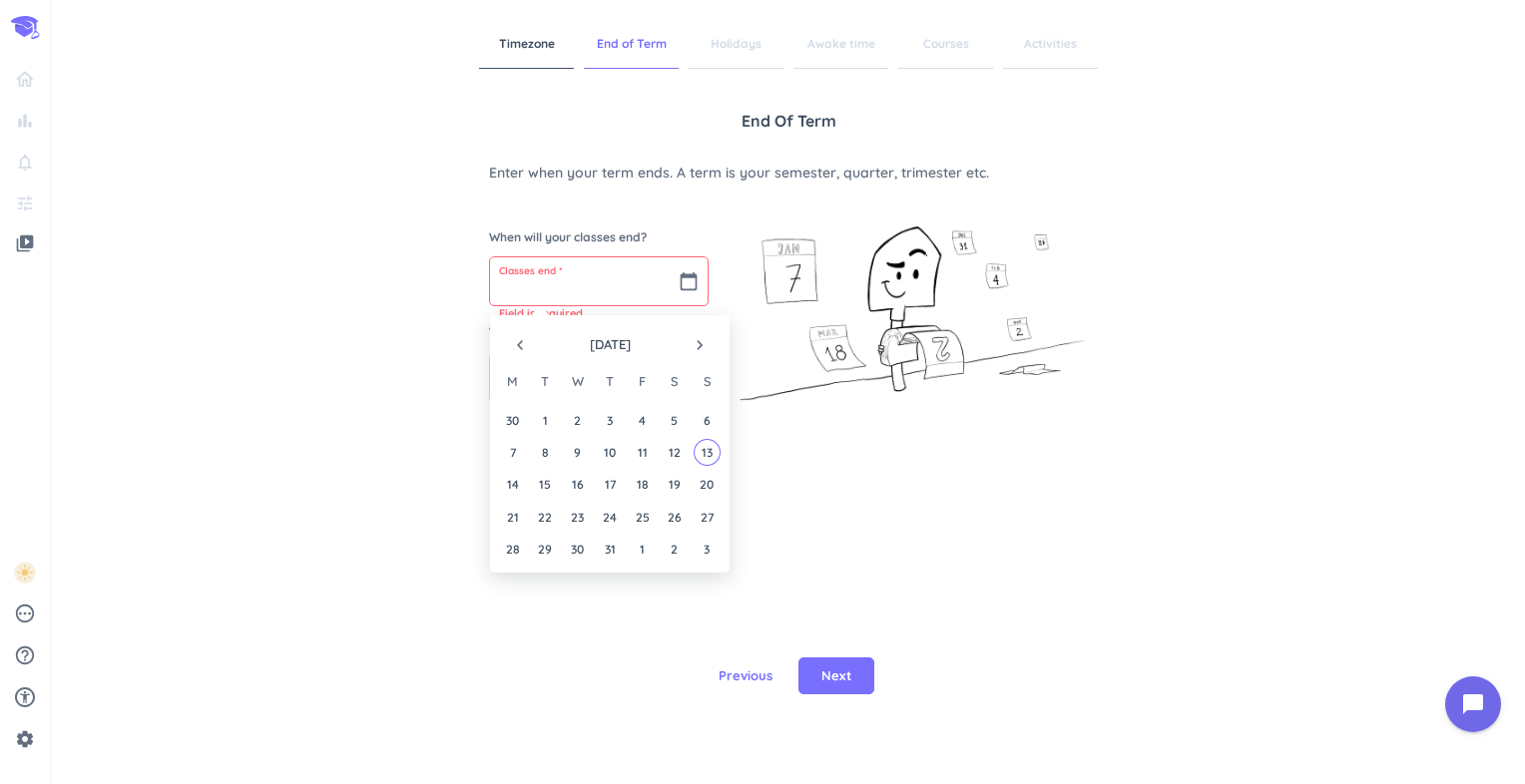 click on "navigate_next" at bounding box center (700, 345) 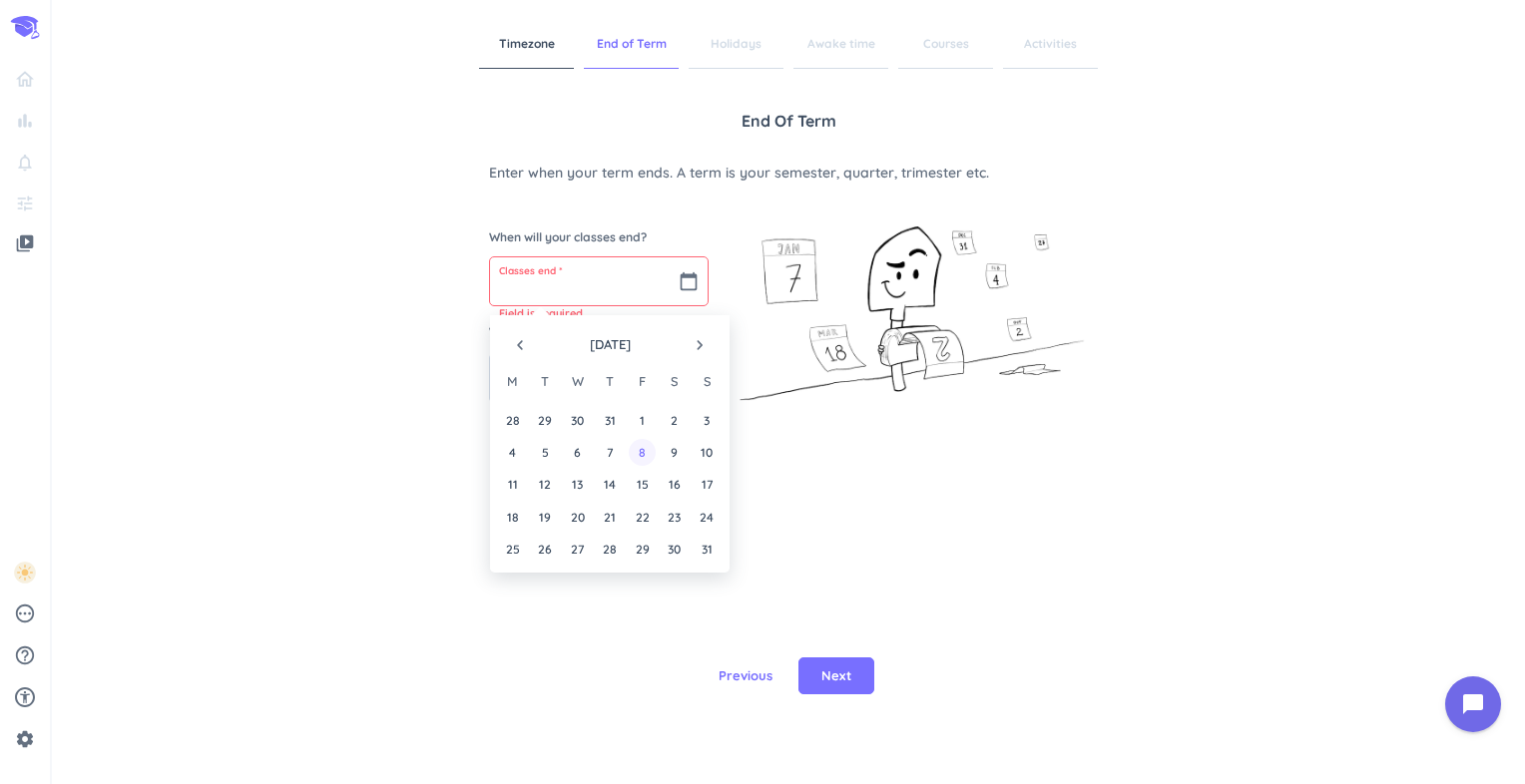 click on "8" at bounding box center (642, 452) 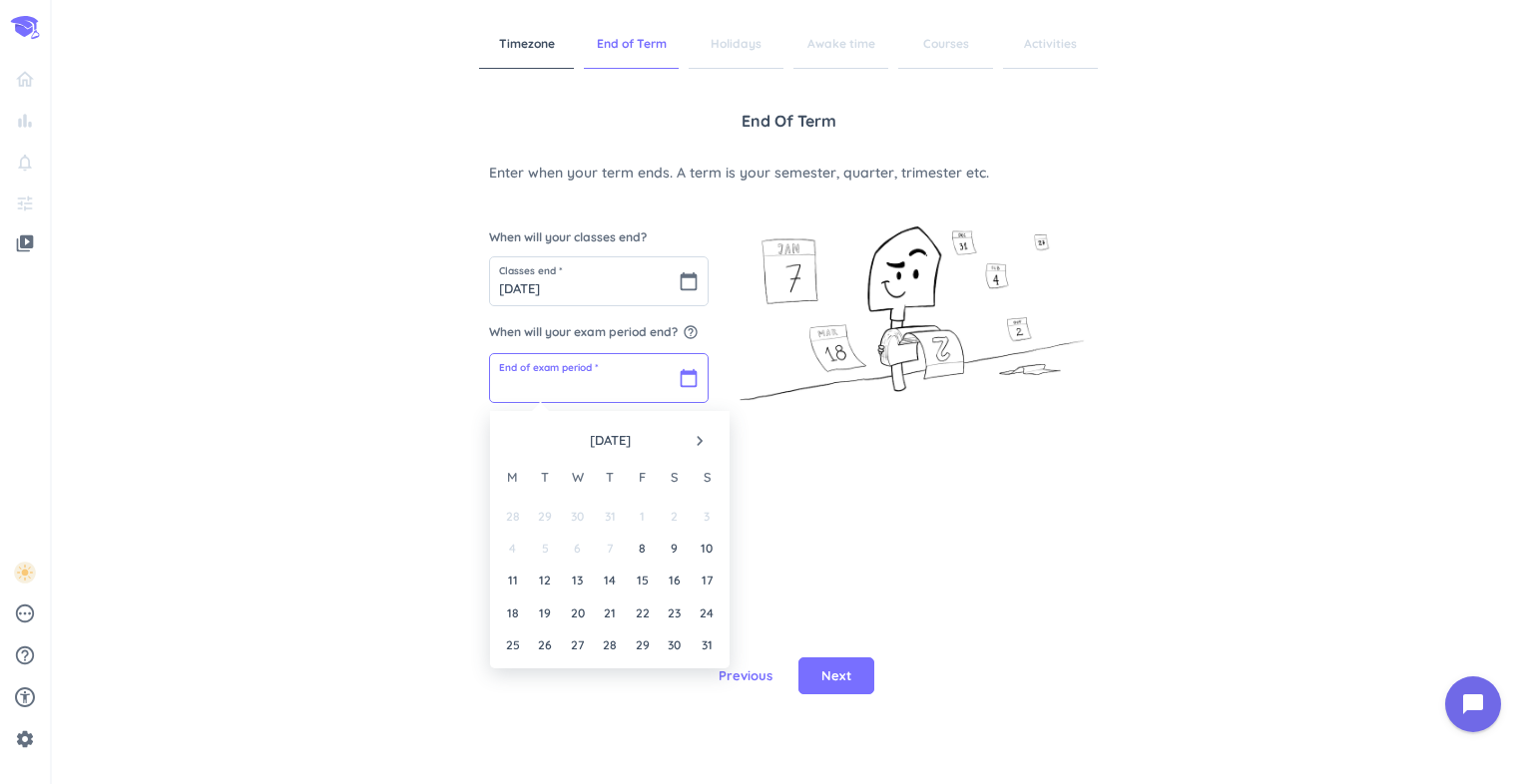 click at bounding box center [599, 378] 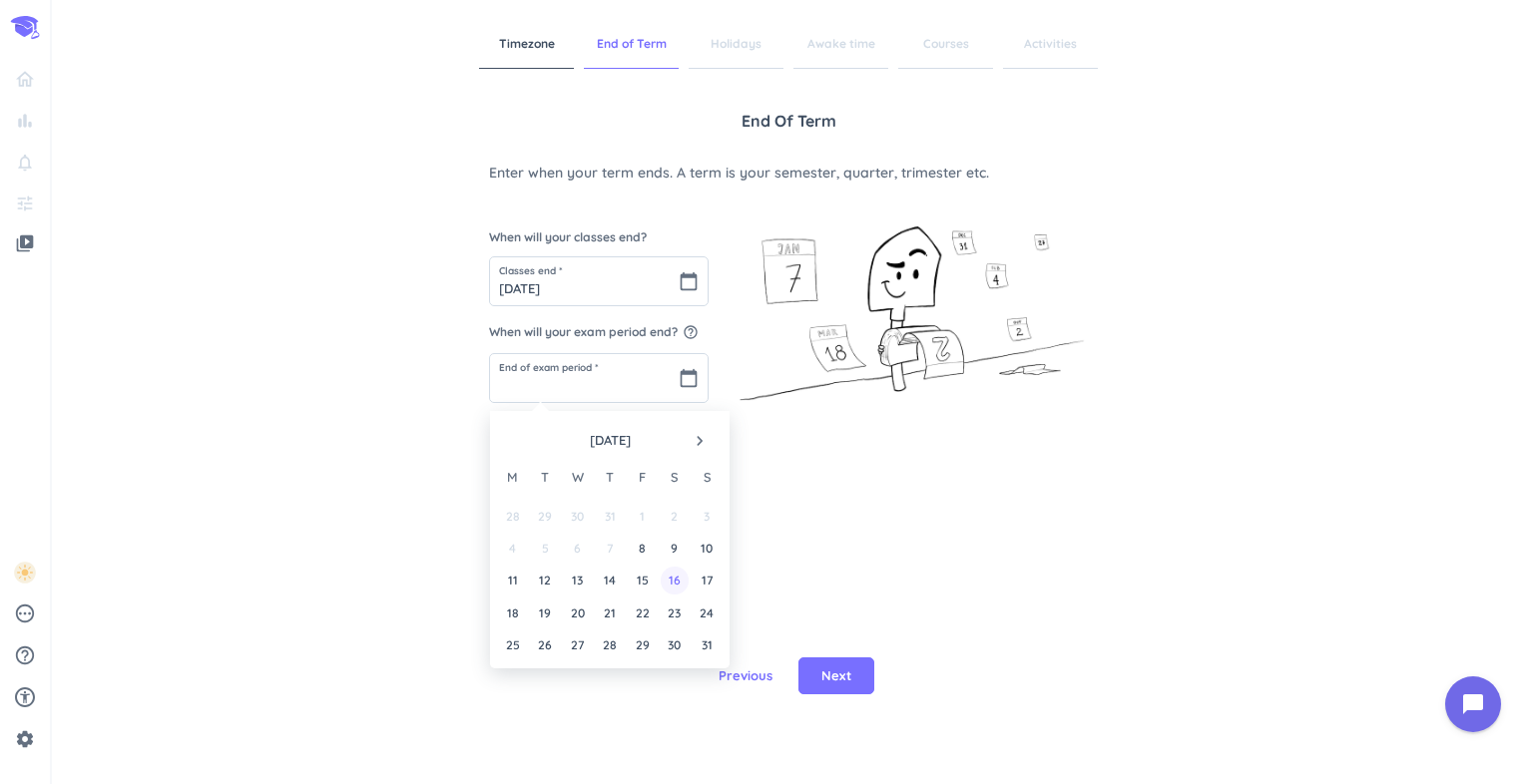 click on "16" at bounding box center [674, 580] 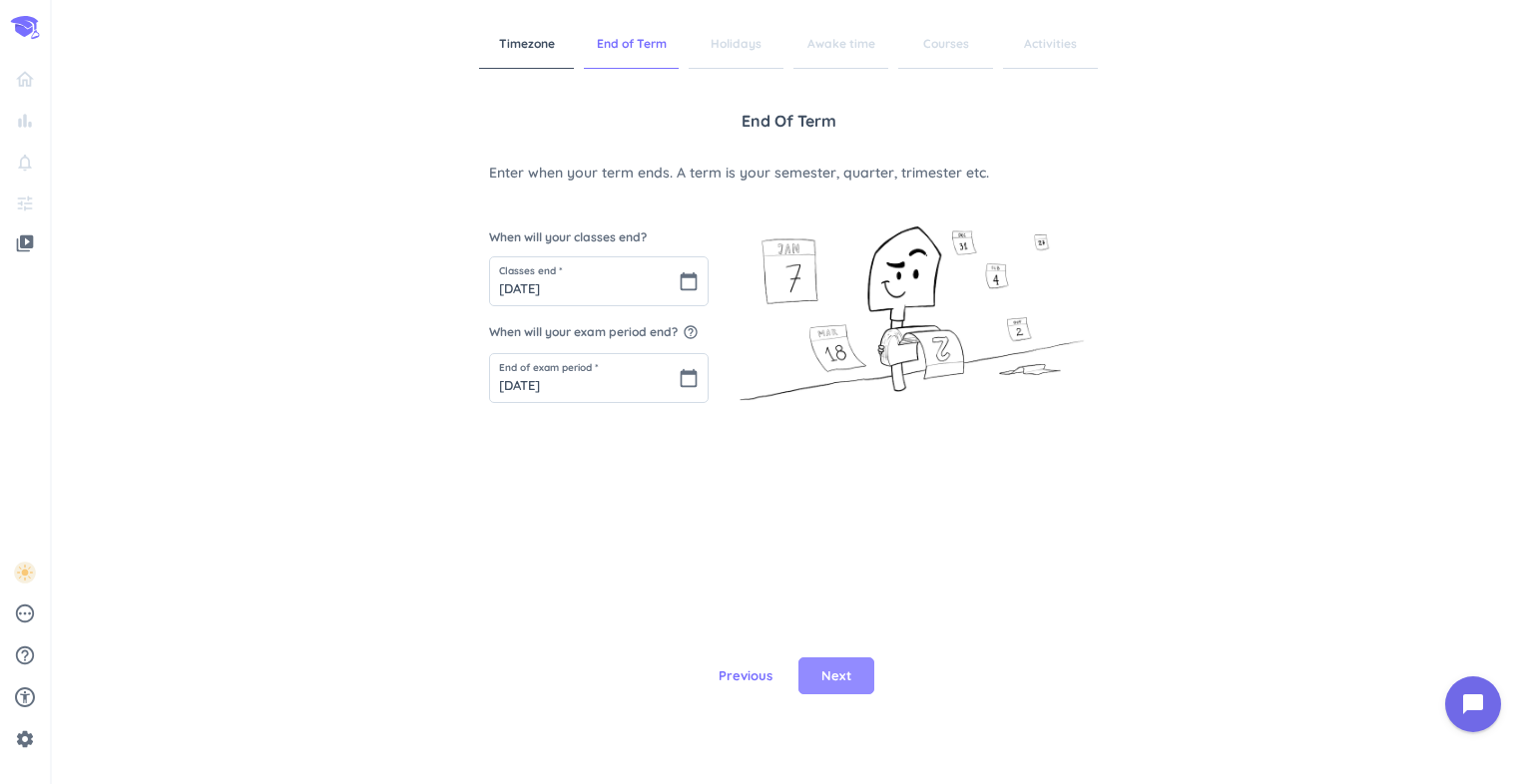 click on "Next" at bounding box center [836, 676] 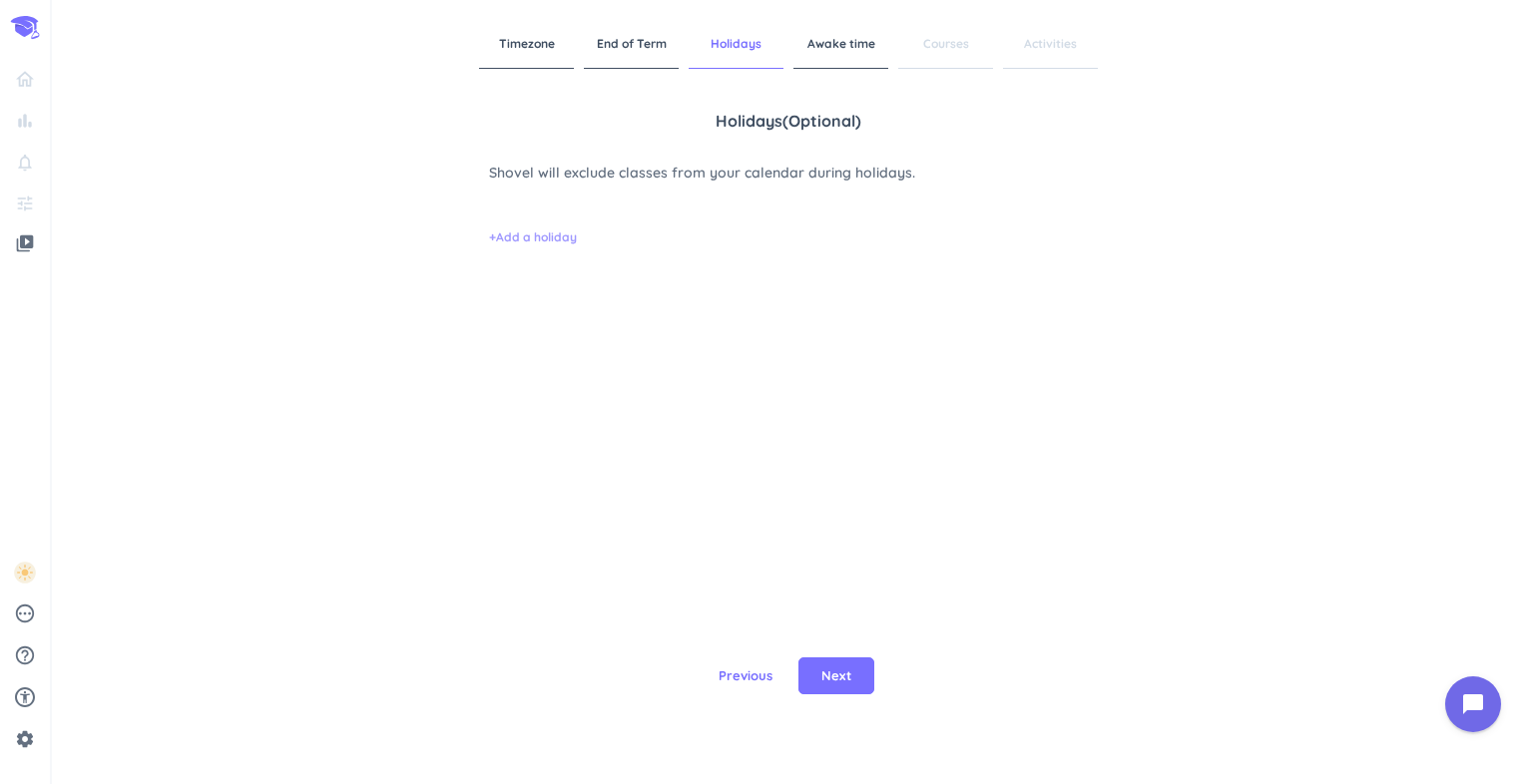 click on "+  Add a holiday" at bounding box center (533, 237) 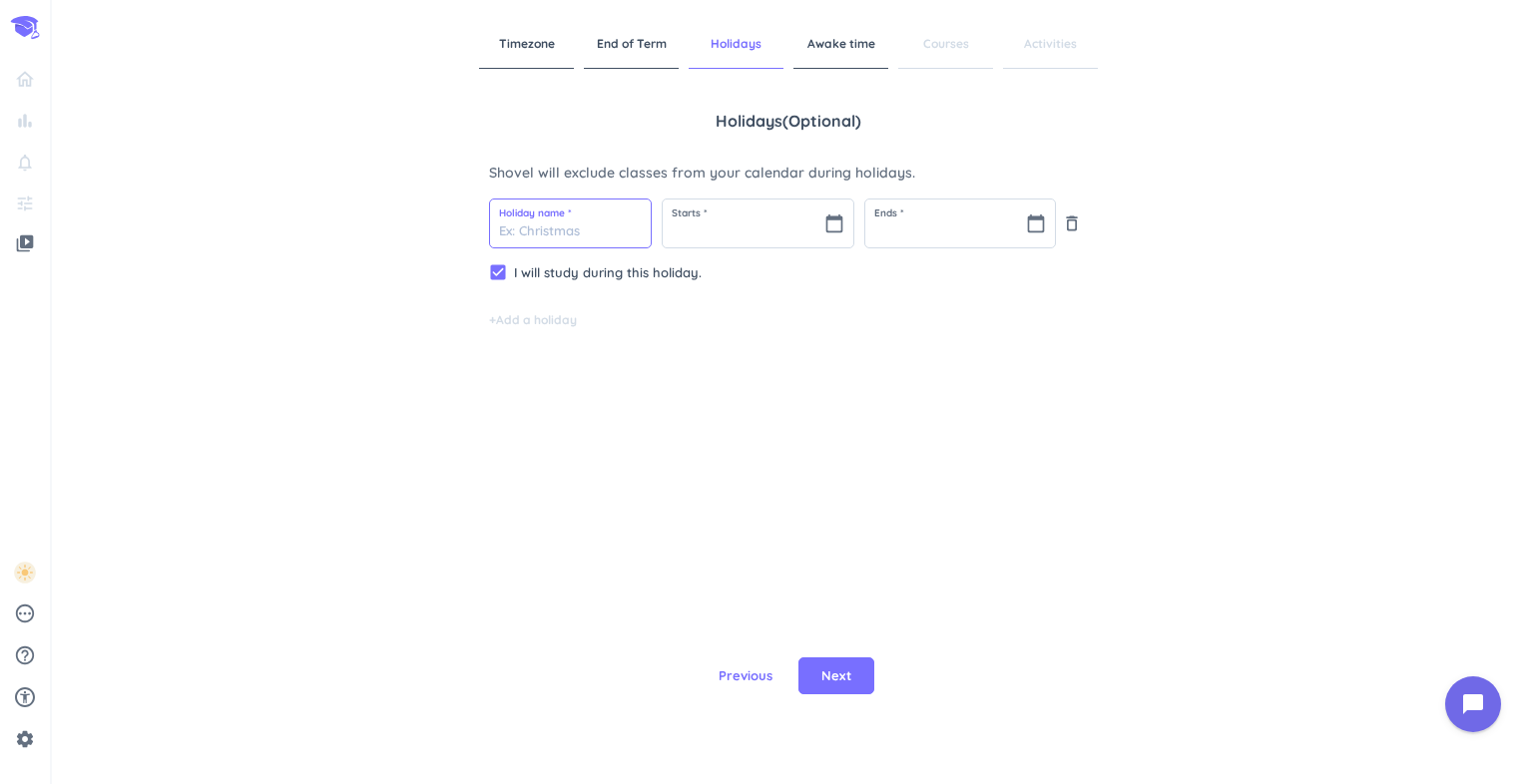 click at bounding box center (570, 223) 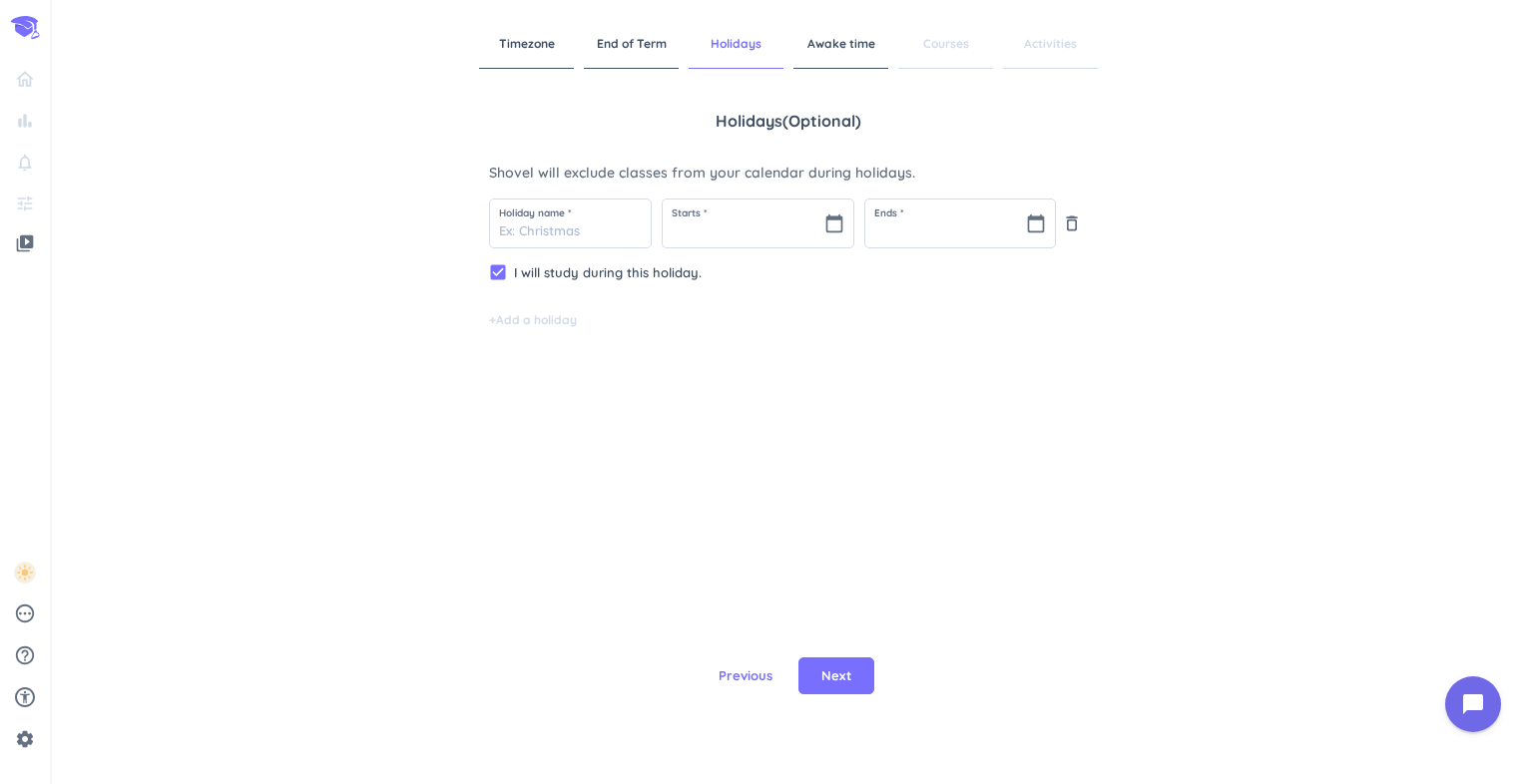 click on "Holiday name * Starts * calendar_today Ends * calendar_today delete_outline check_box I will study during this holiday. +  Add a holiday" at bounding box center [788, 263] 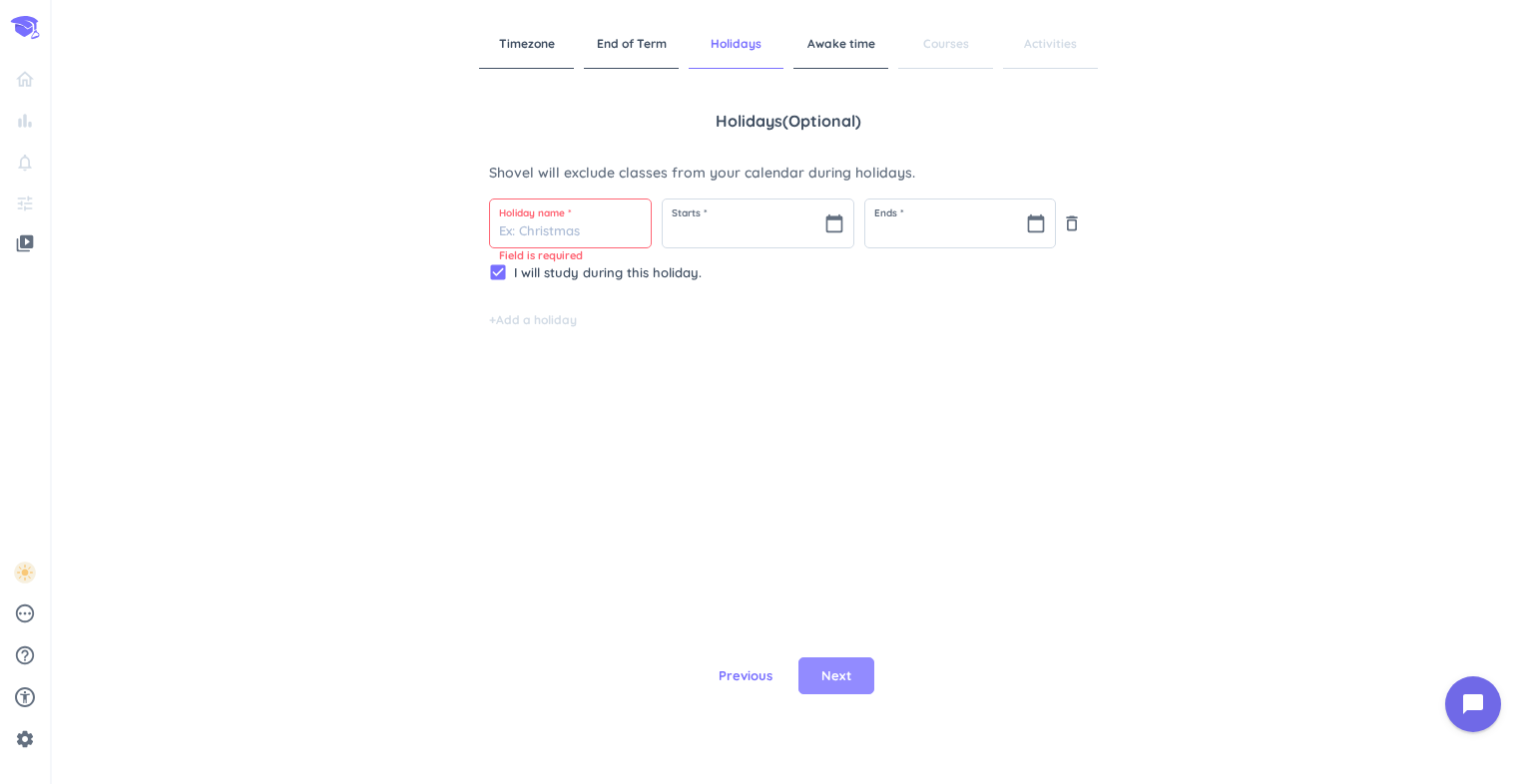 click on "Next" at bounding box center [836, 676] 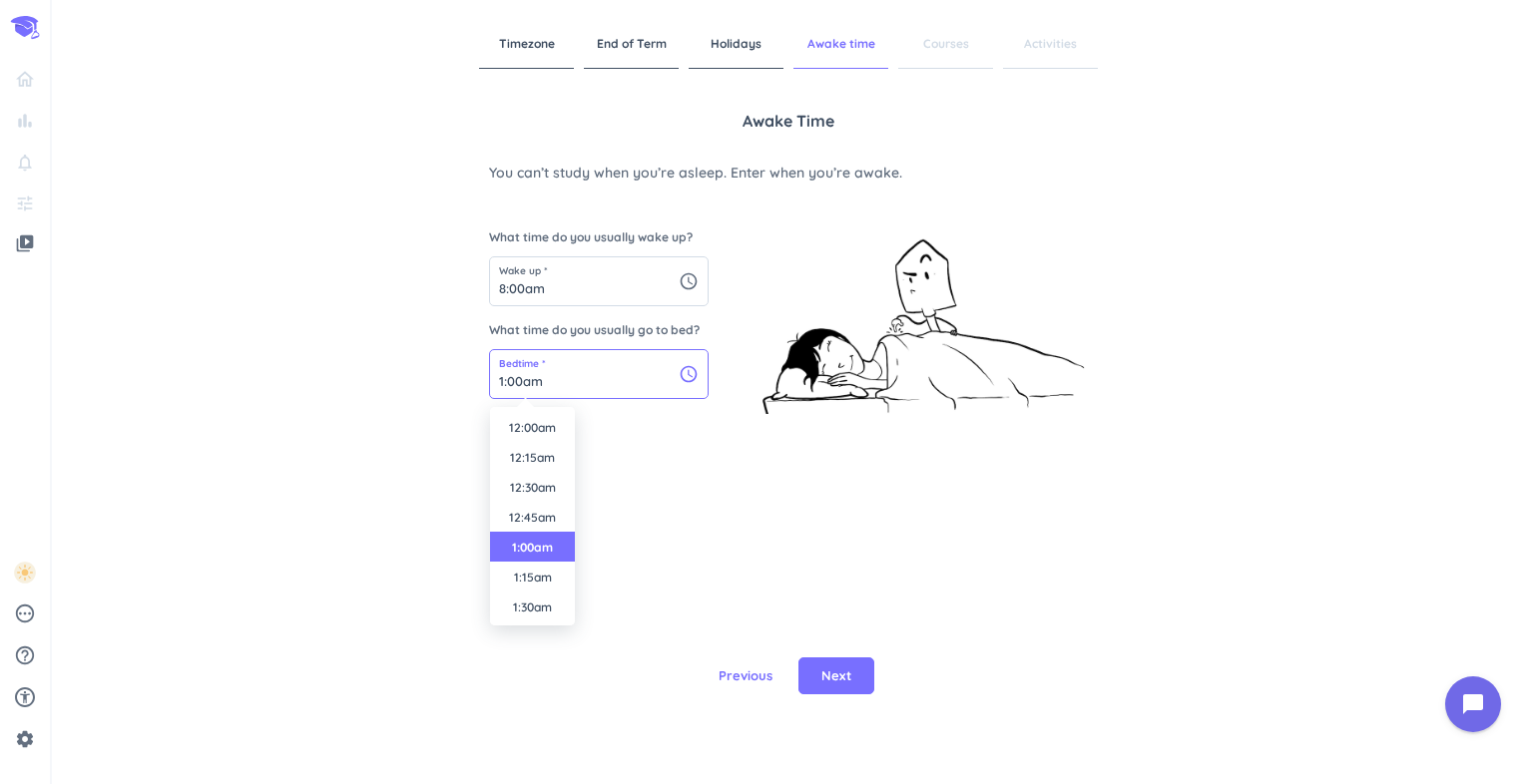 click on "1:00am" at bounding box center [599, 374] 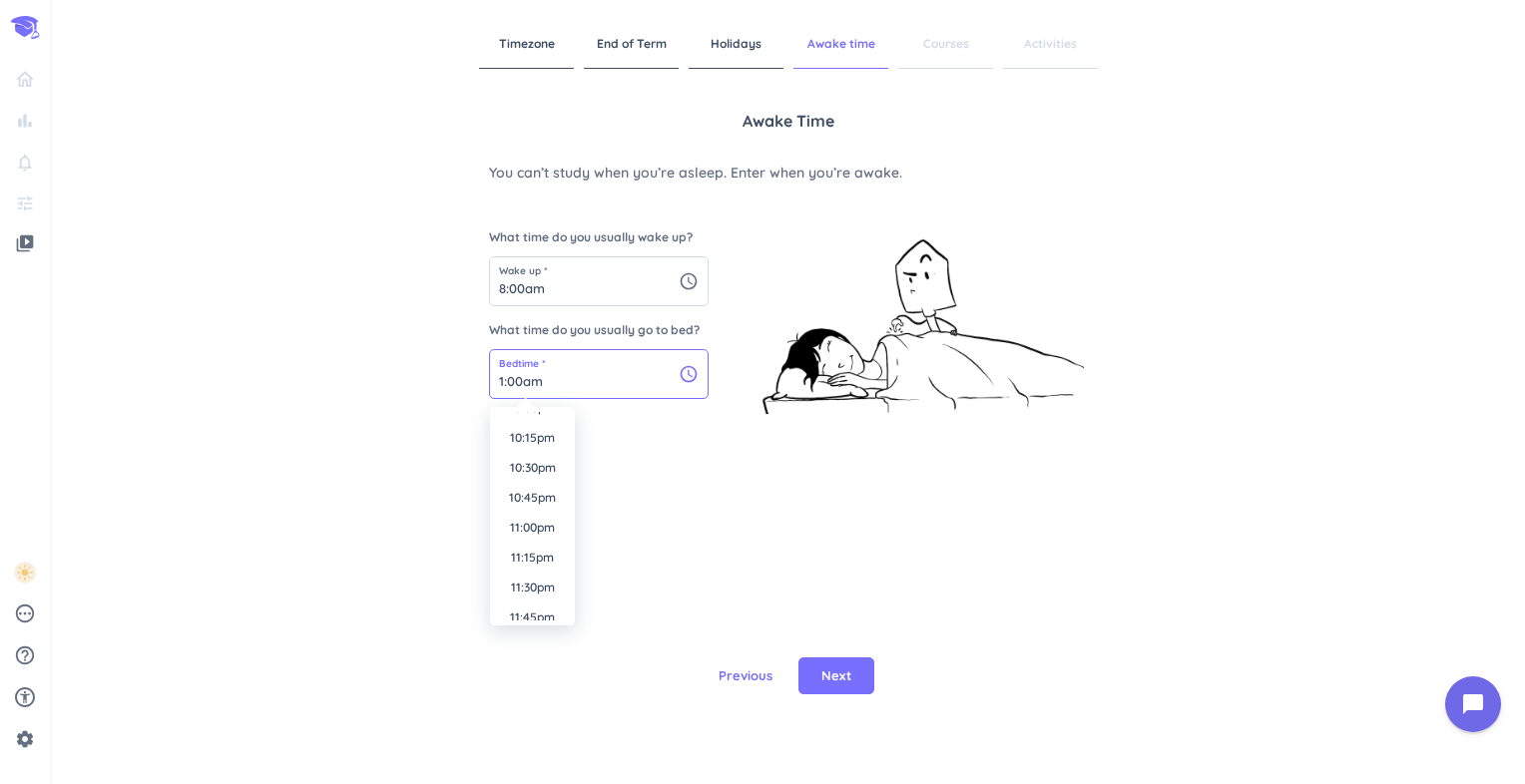 scroll, scrollTop: 2664, scrollLeft: 0, axis: vertical 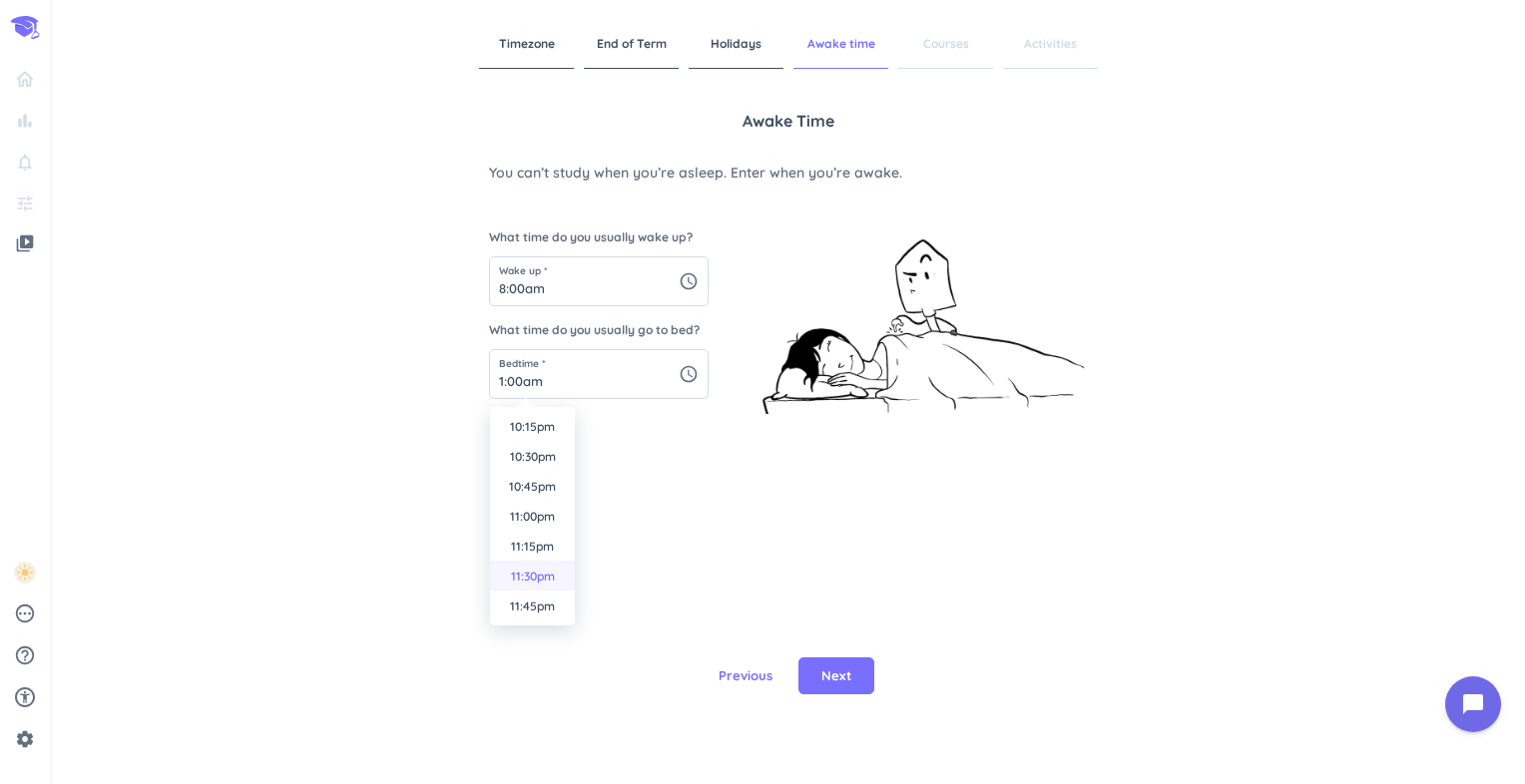 click on "11:30pm" at bounding box center [532, 576] 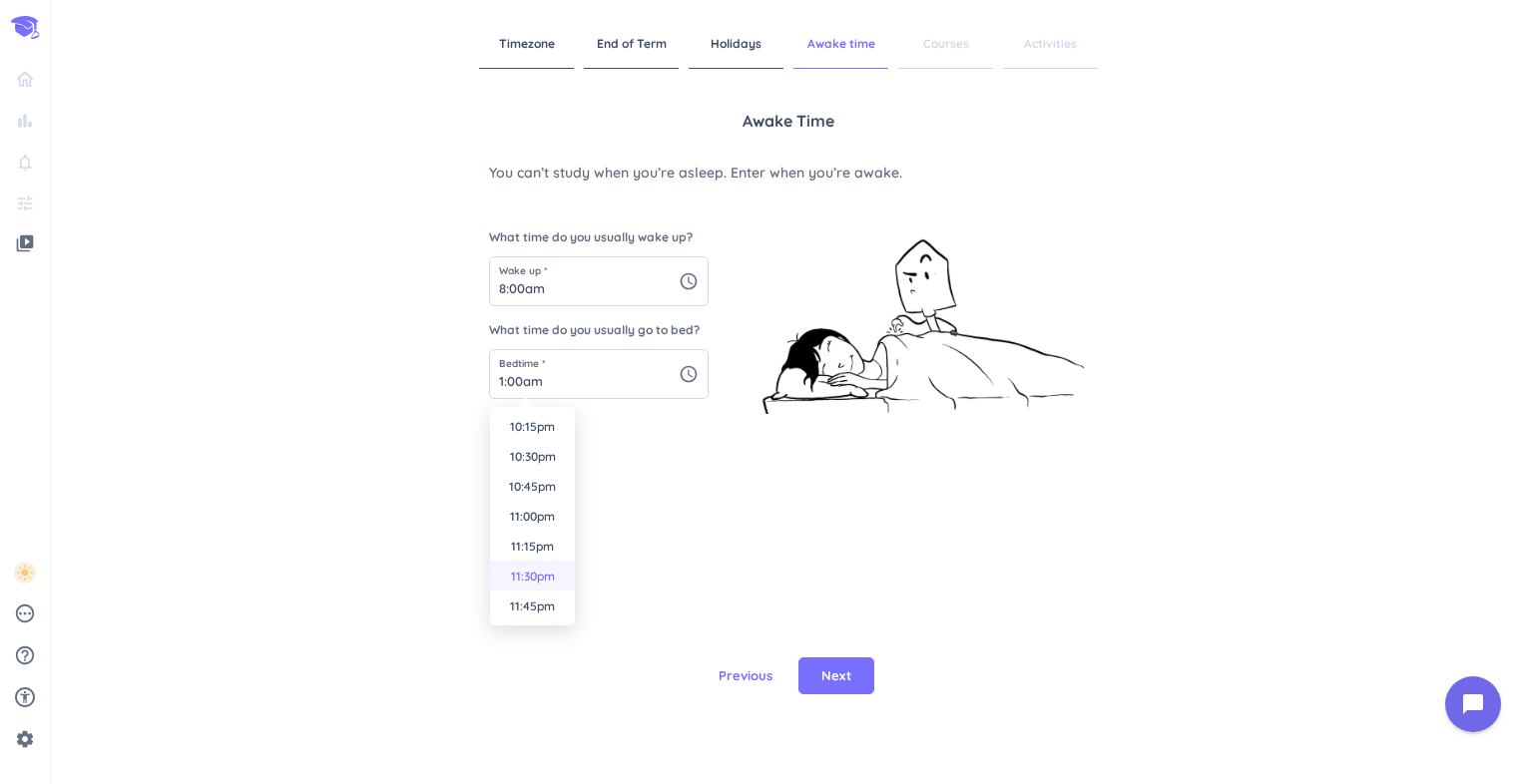 type on "11:30pm" 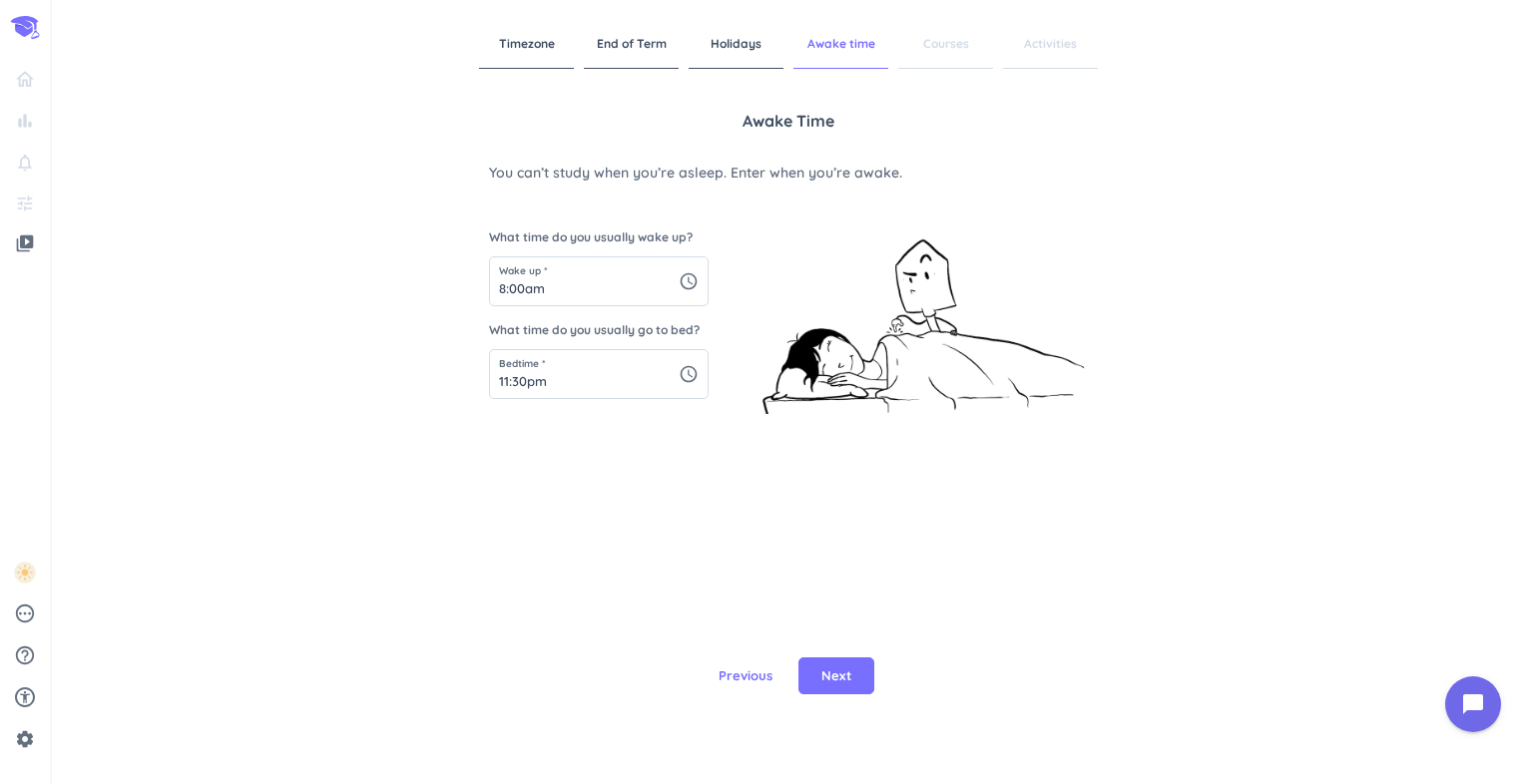 click on "End of Term" at bounding box center [631, 44] 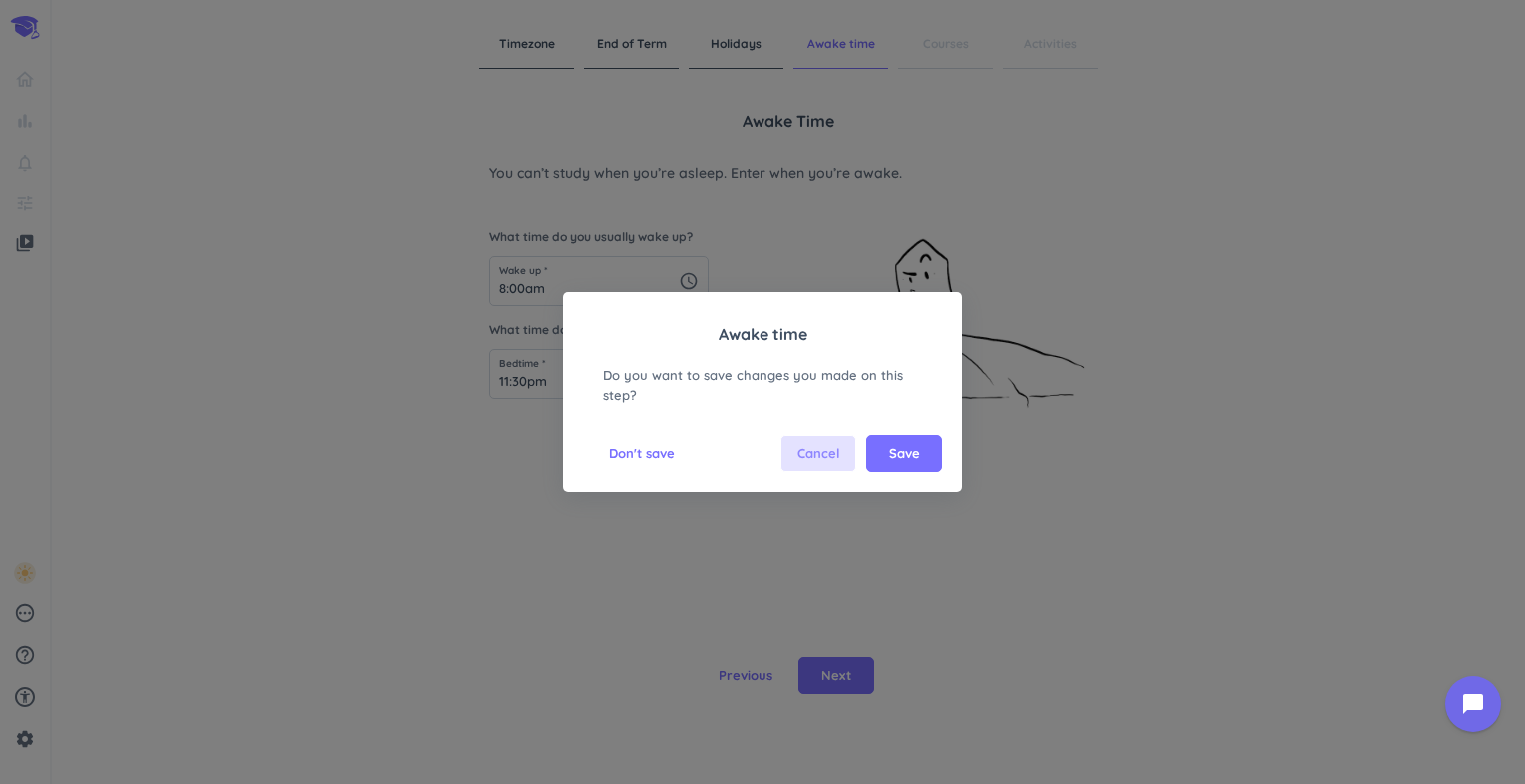 click on "Cancel" at bounding box center (818, 454) 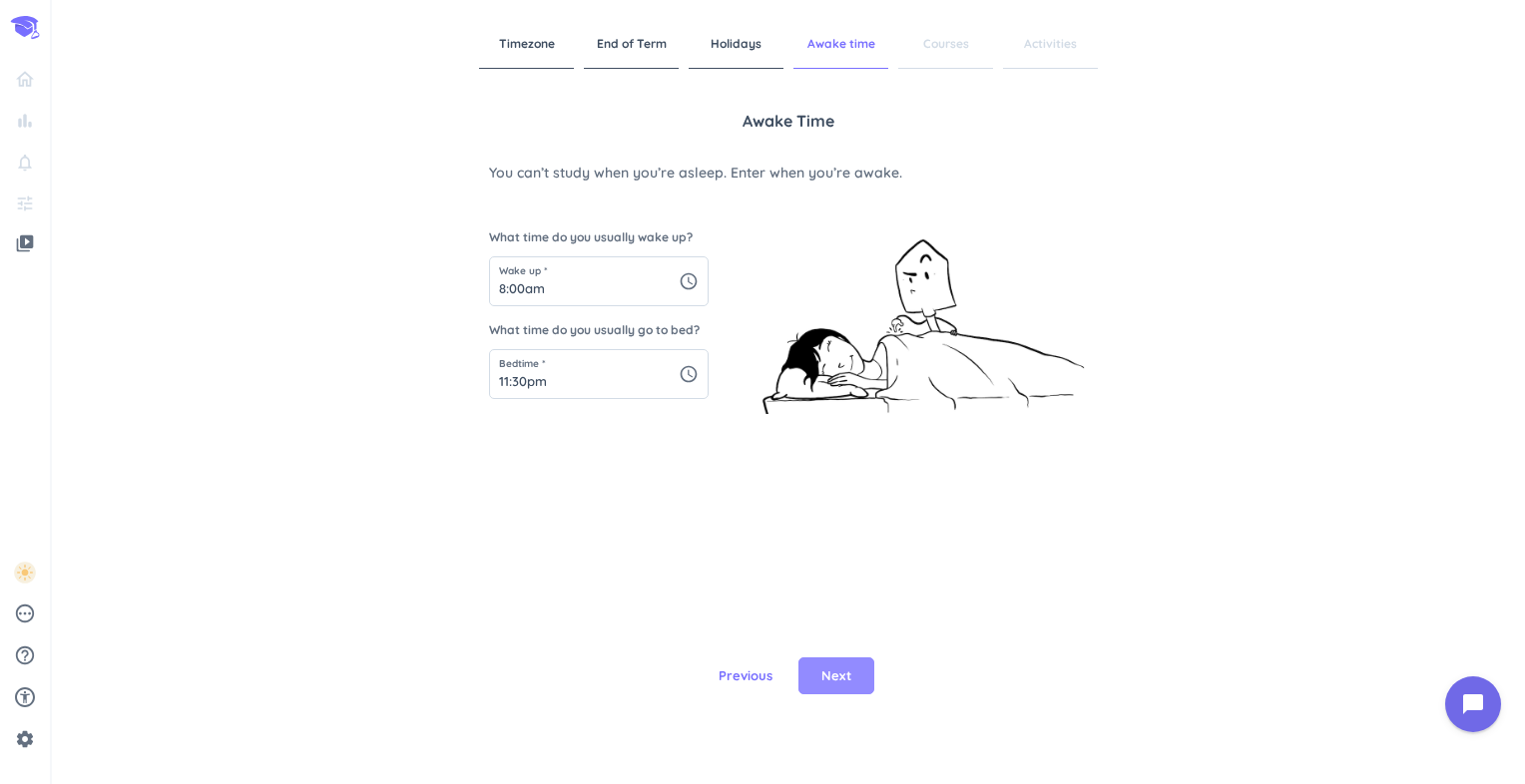 click on "Next" at bounding box center (836, 676) 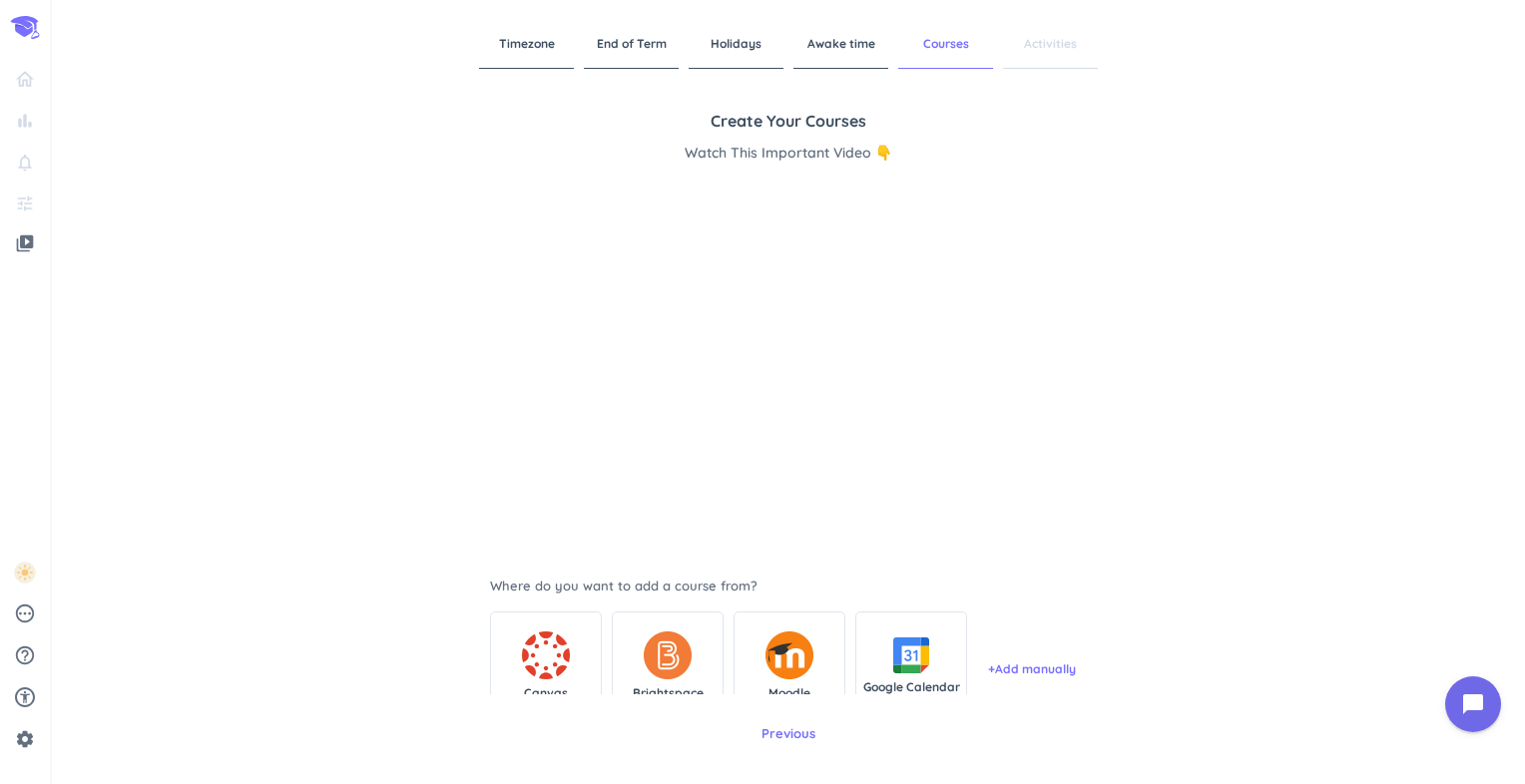drag, startPoint x: 1489, startPoint y: 168, endPoint x: 1489, endPoint y: 209, distance: 41 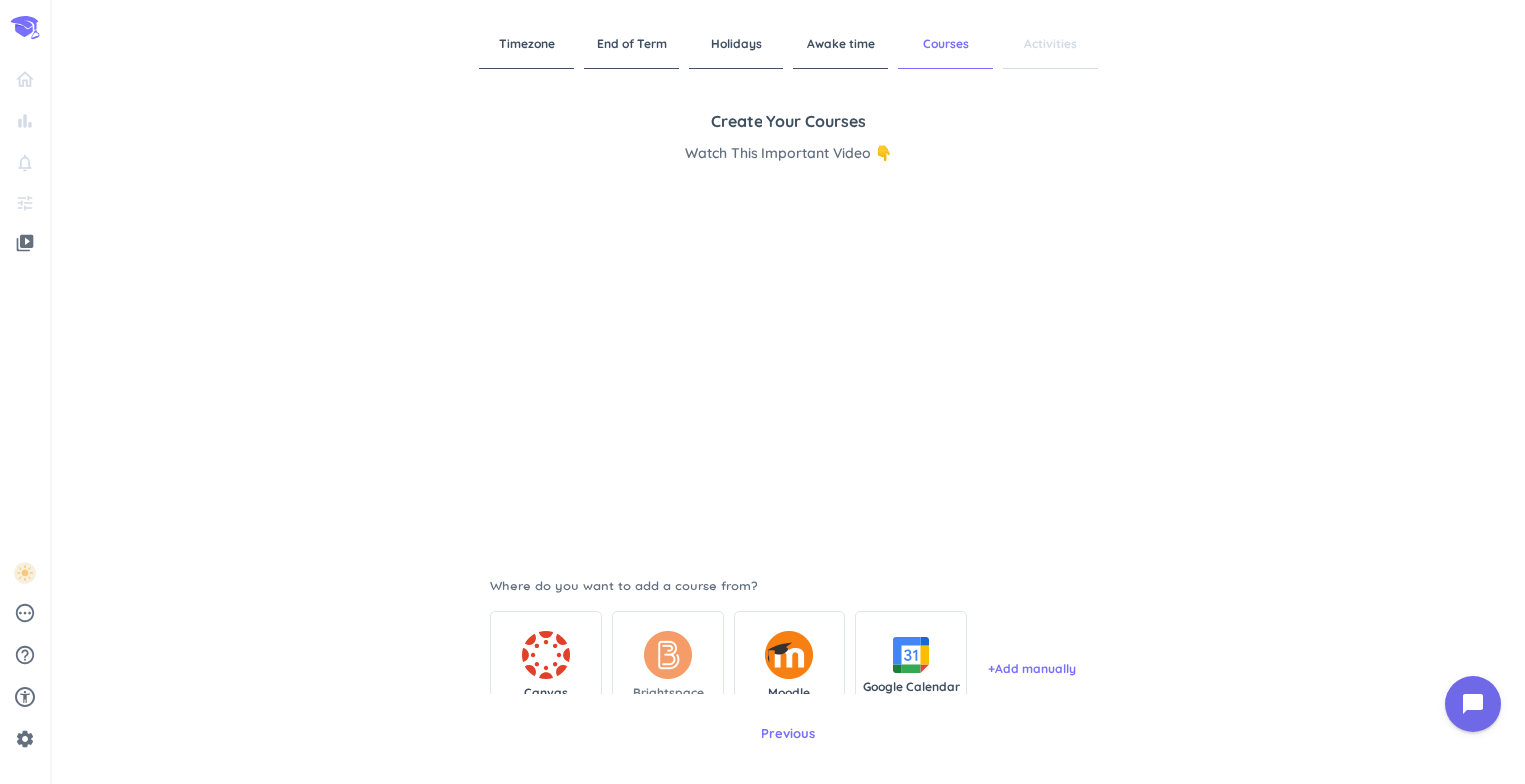 click at bounding box center [668, 655] 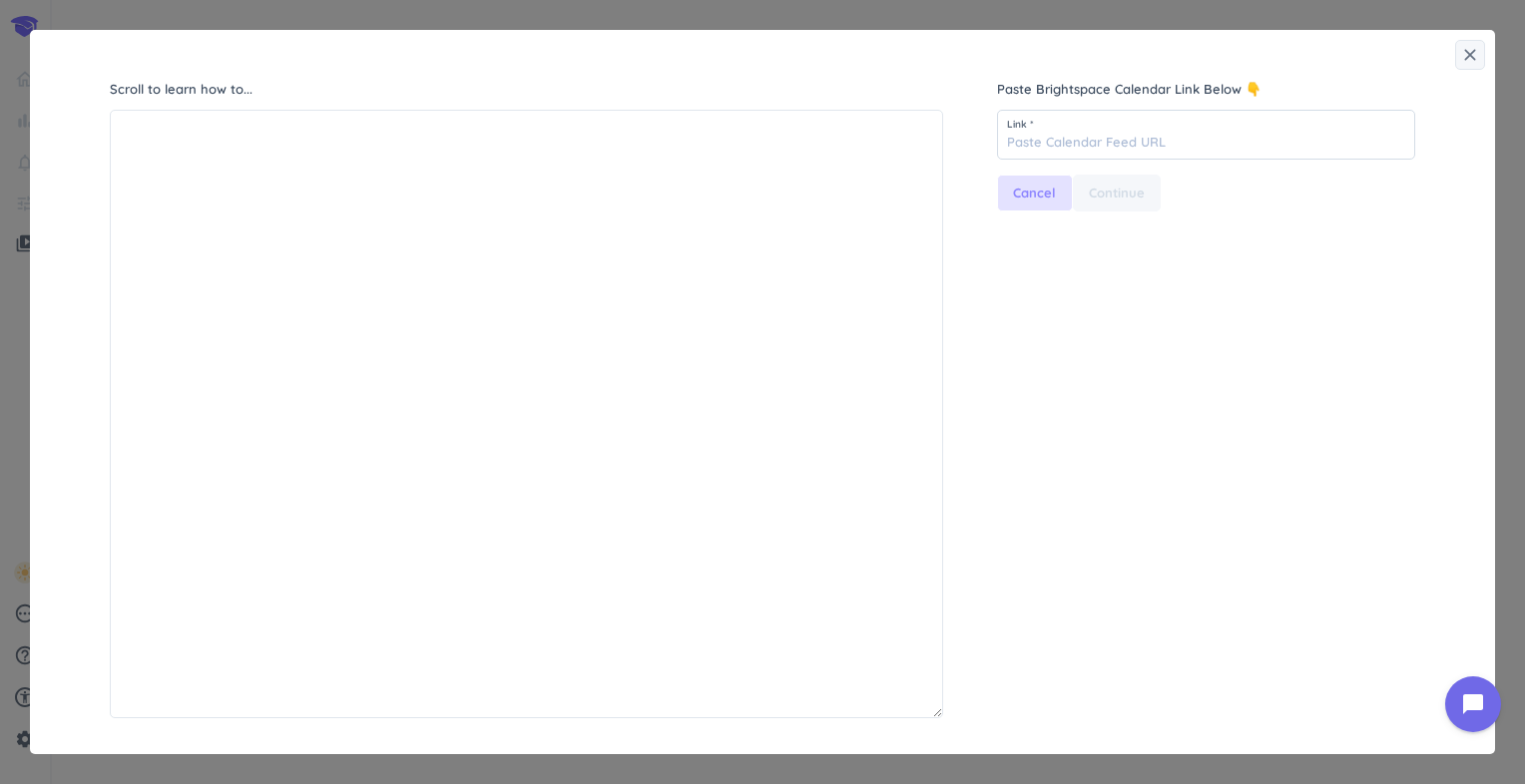 scroll, scrollTop: 8, scrollLeft: 8, axis: both 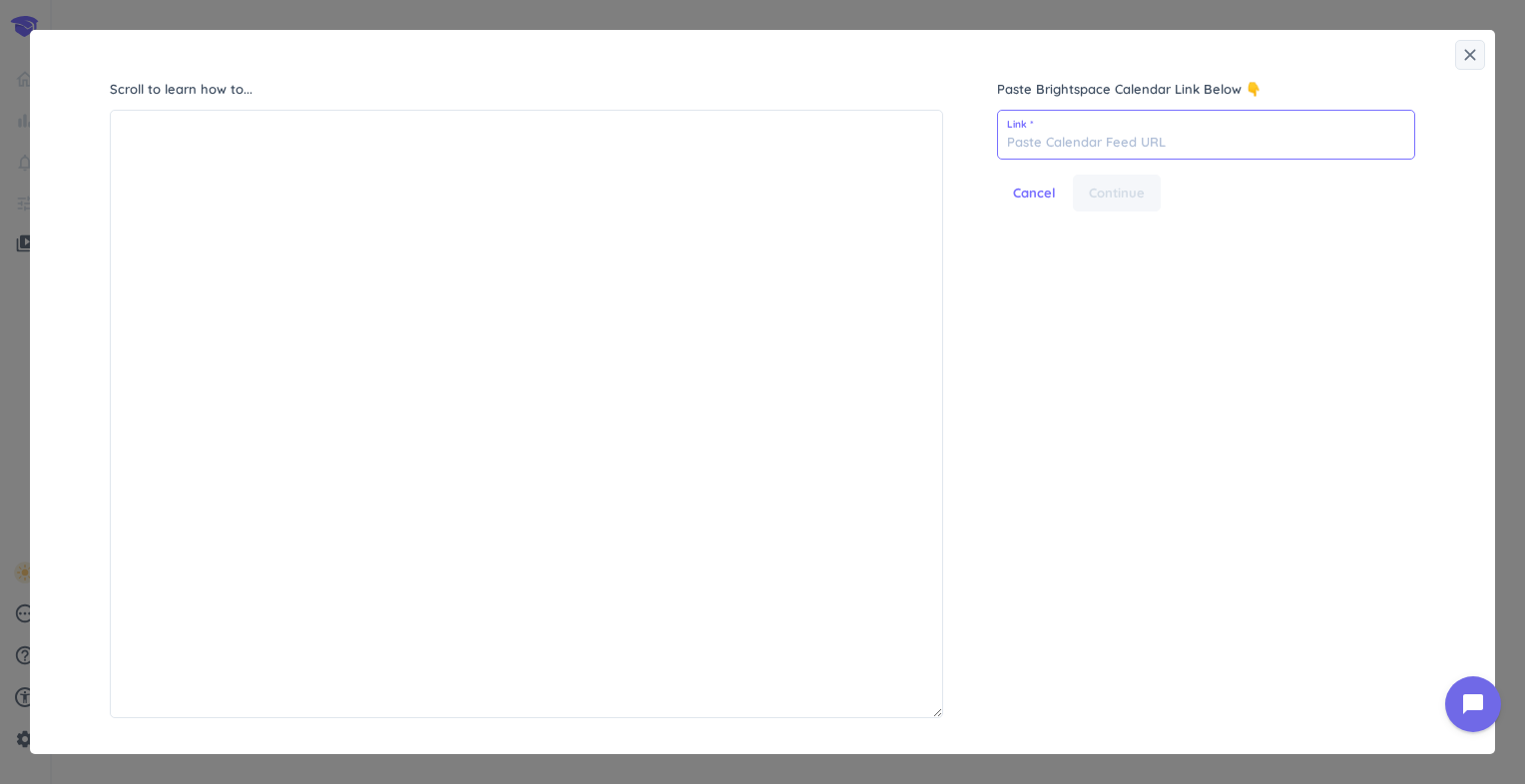 paste on "[URL][DOMAIN_NAME]" 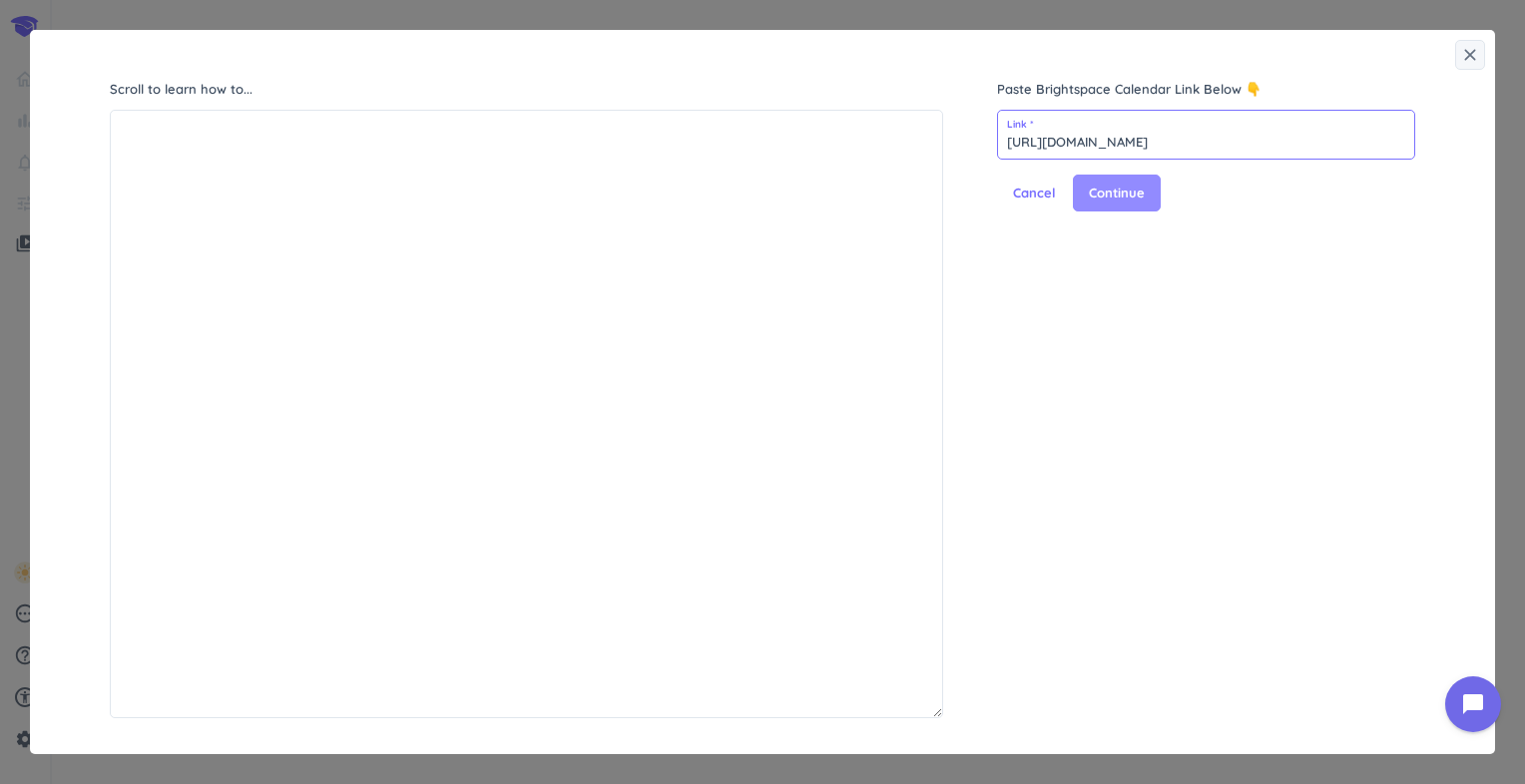 type on "[URL][DOMAIN_NAME]" 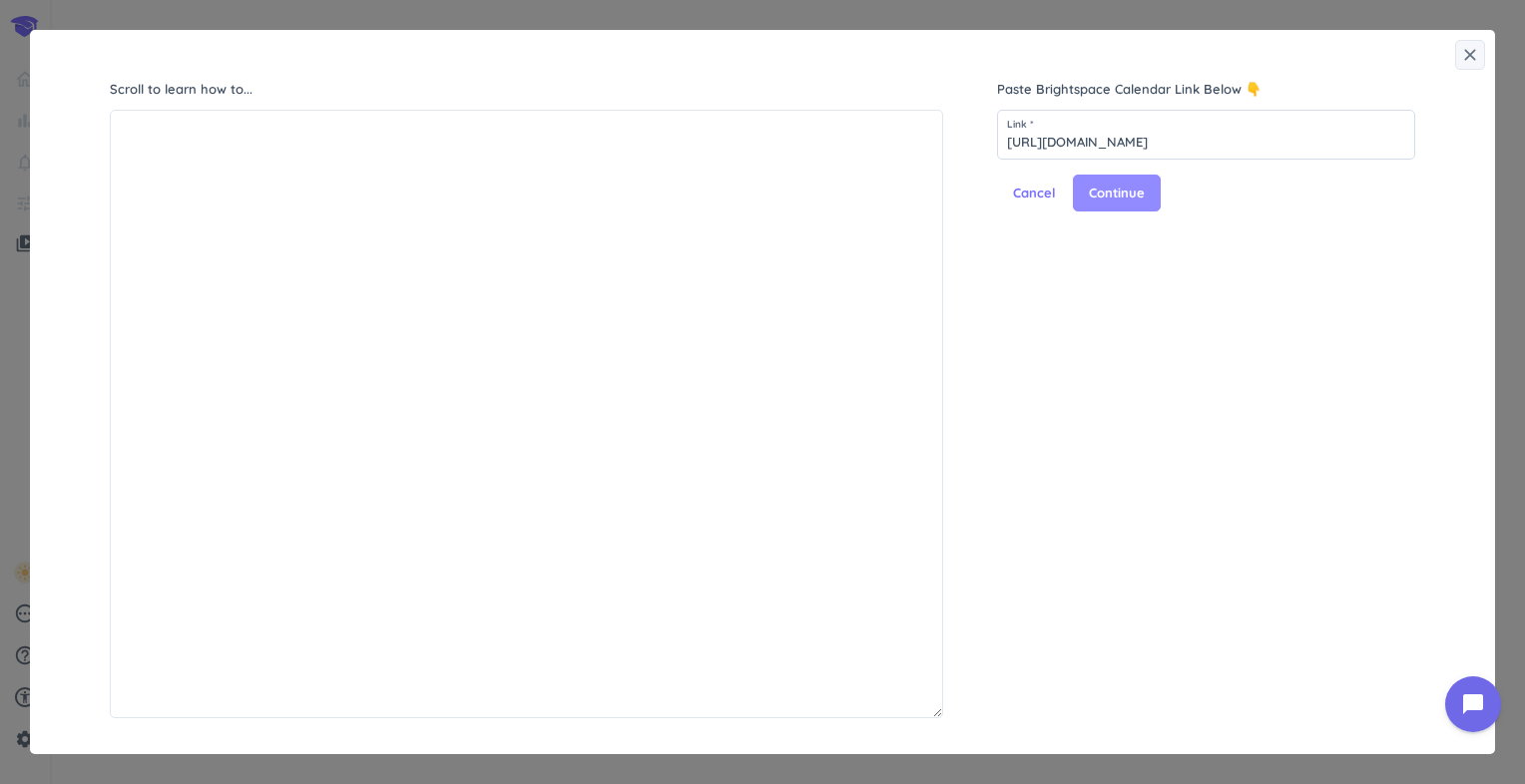 click on "Continue" at bounding box center [1117, 194] 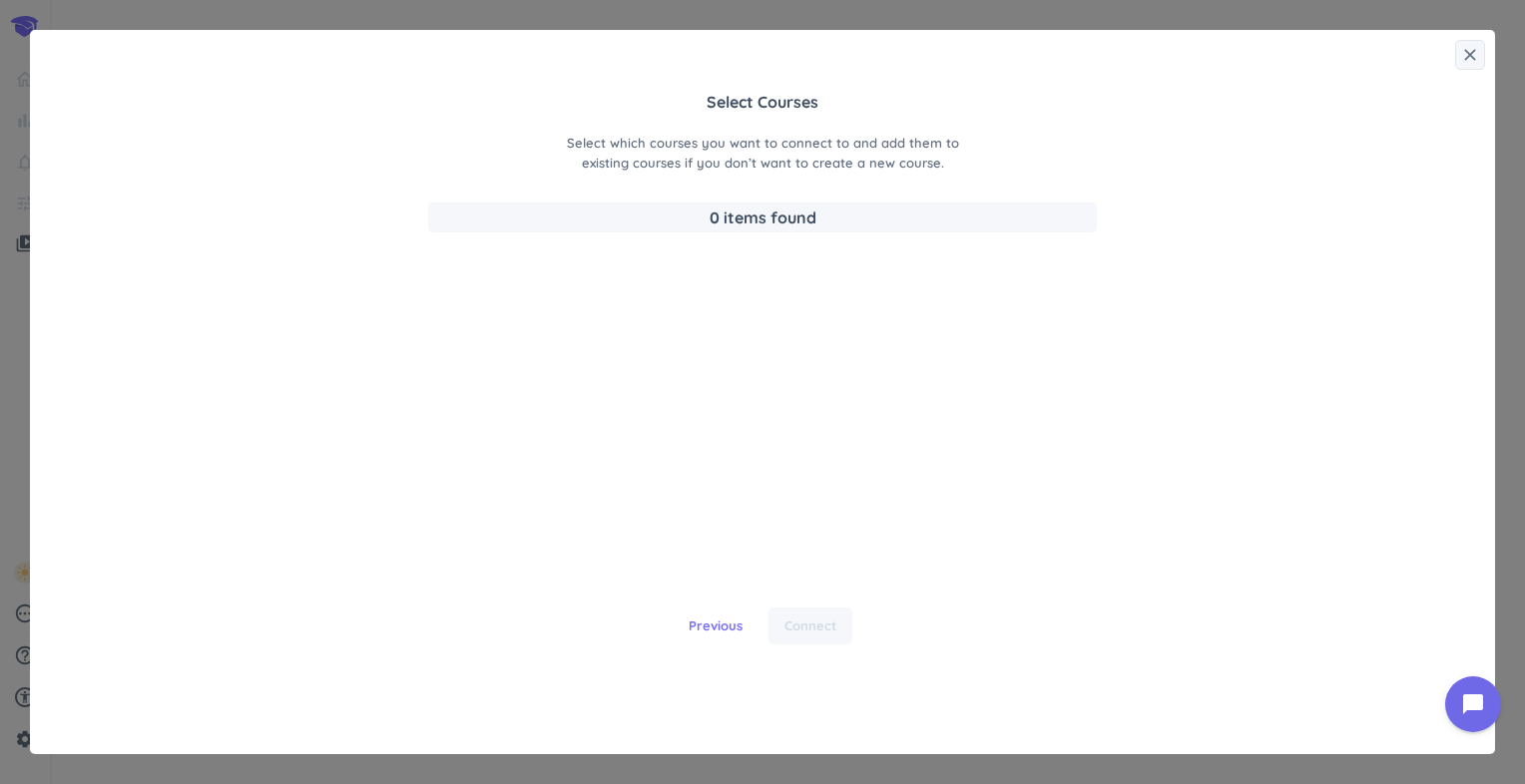 click on "0   items   found" at bounding box center (762, 217) 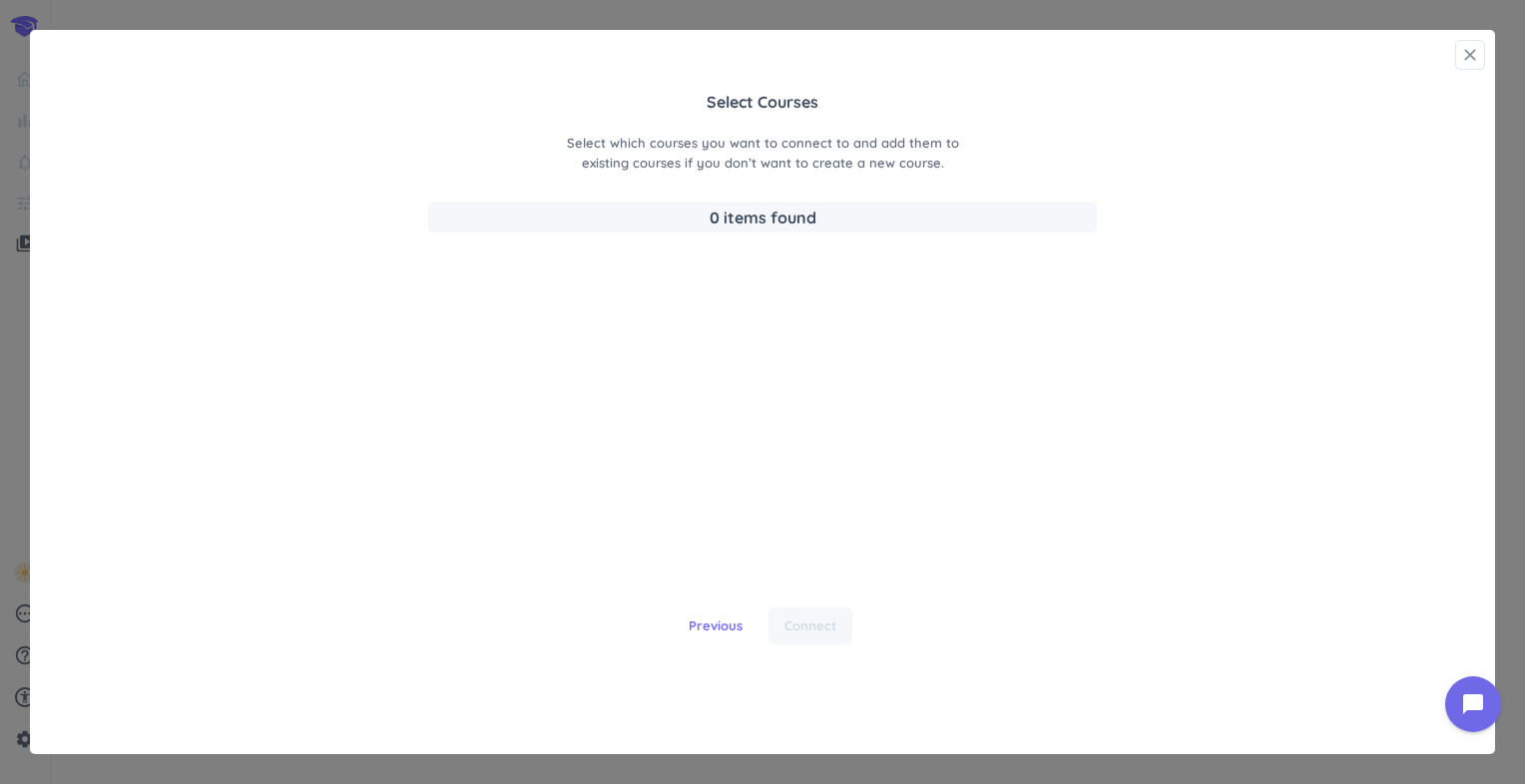 click on "close" at bounding box center [1470, 55] 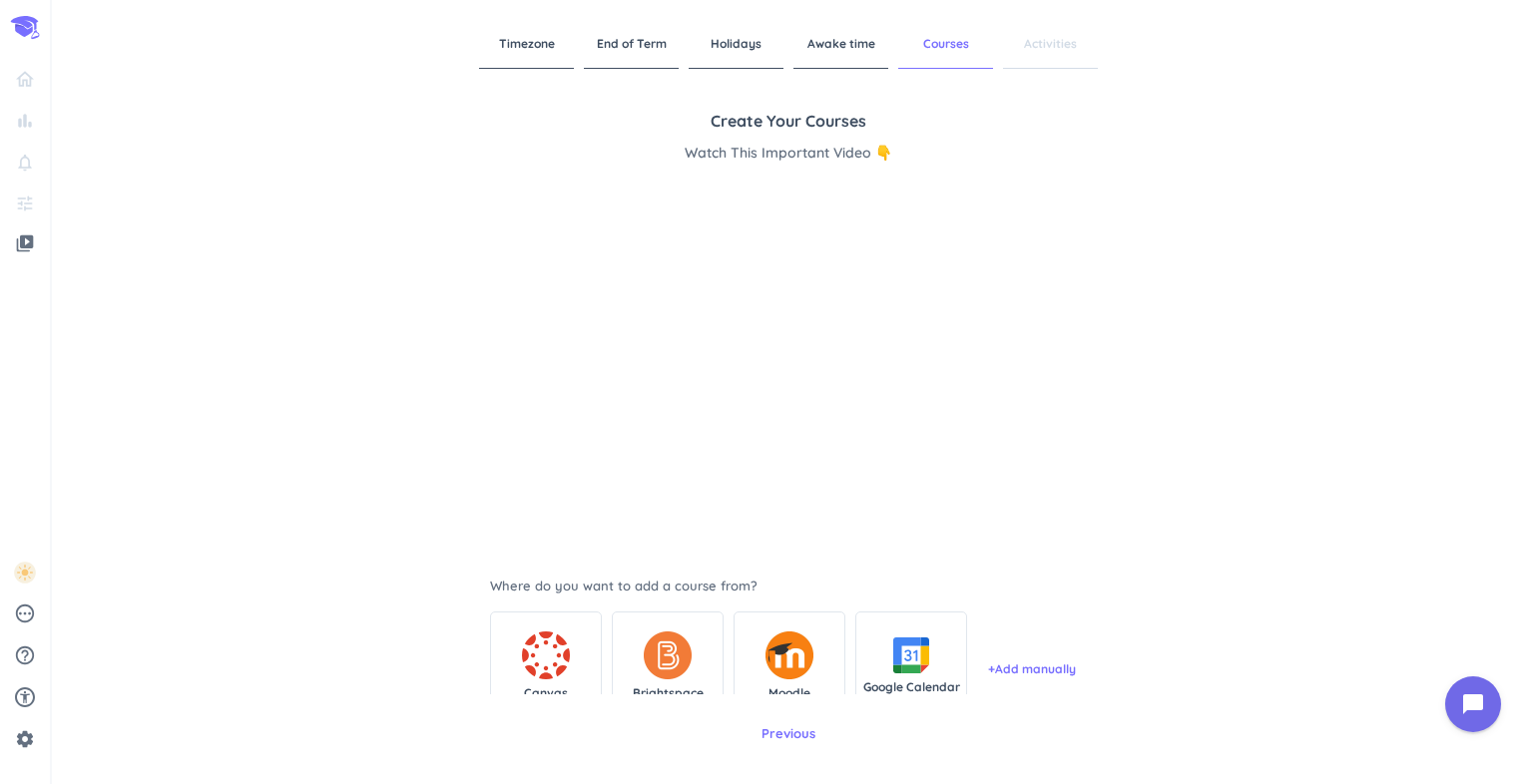 drag, startPoint x: 1520, startPoint y: 267, endPoint x: 1524, endPoint y: 347, distance: 80.09994 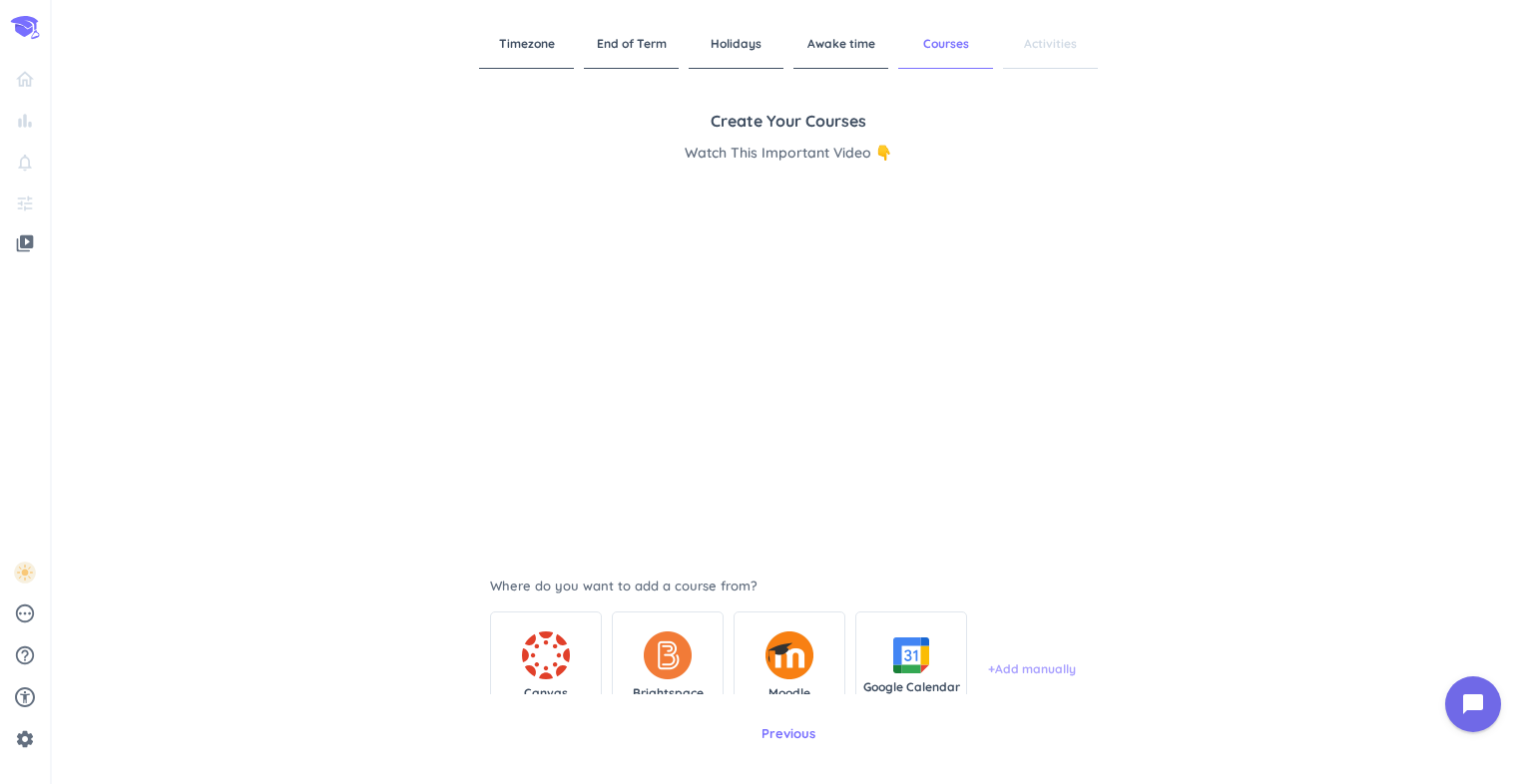 click on "+  Add manually" at bounding box center [1032, 669] 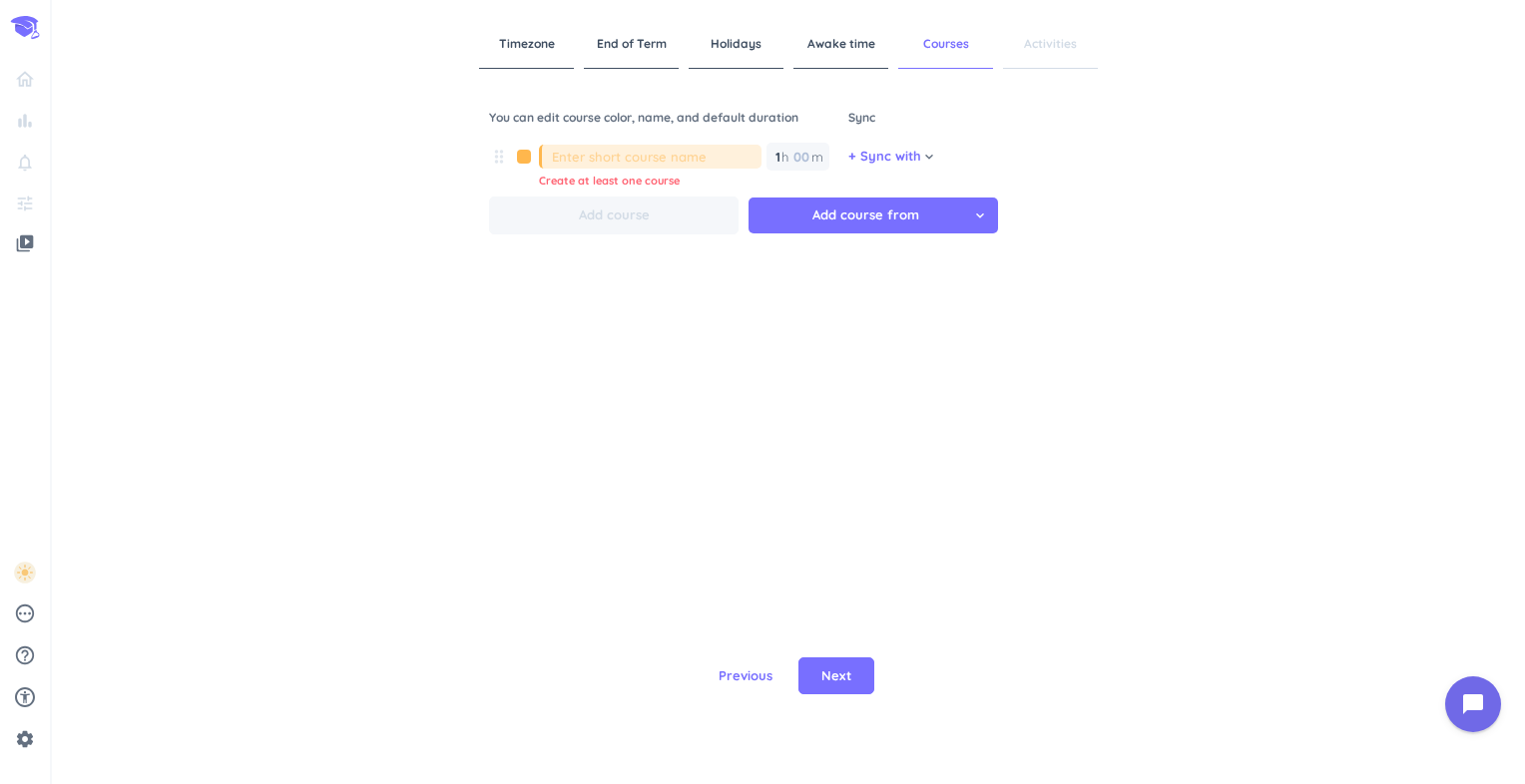 click at bounding box center [657, 157] 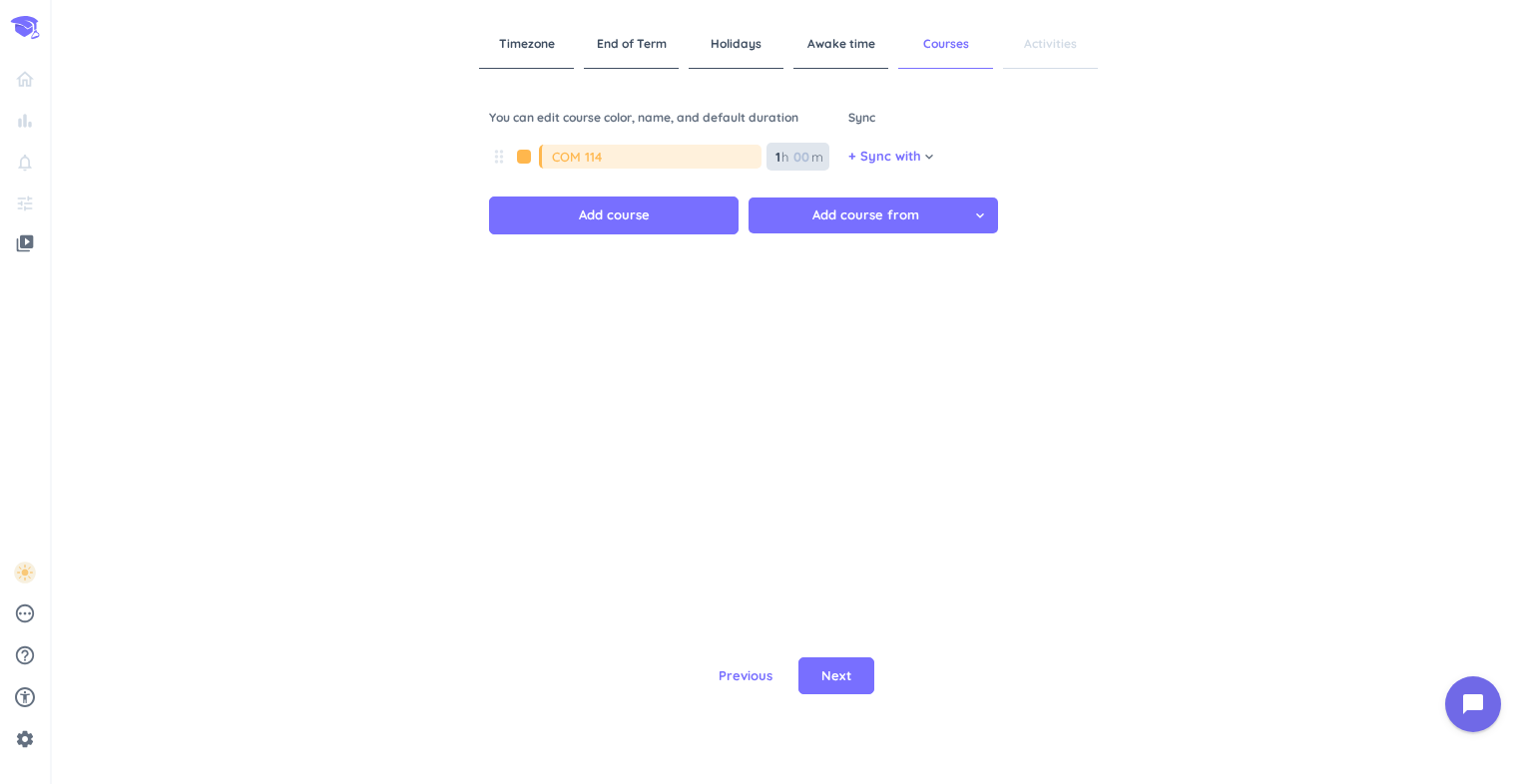 type on "COM 114" 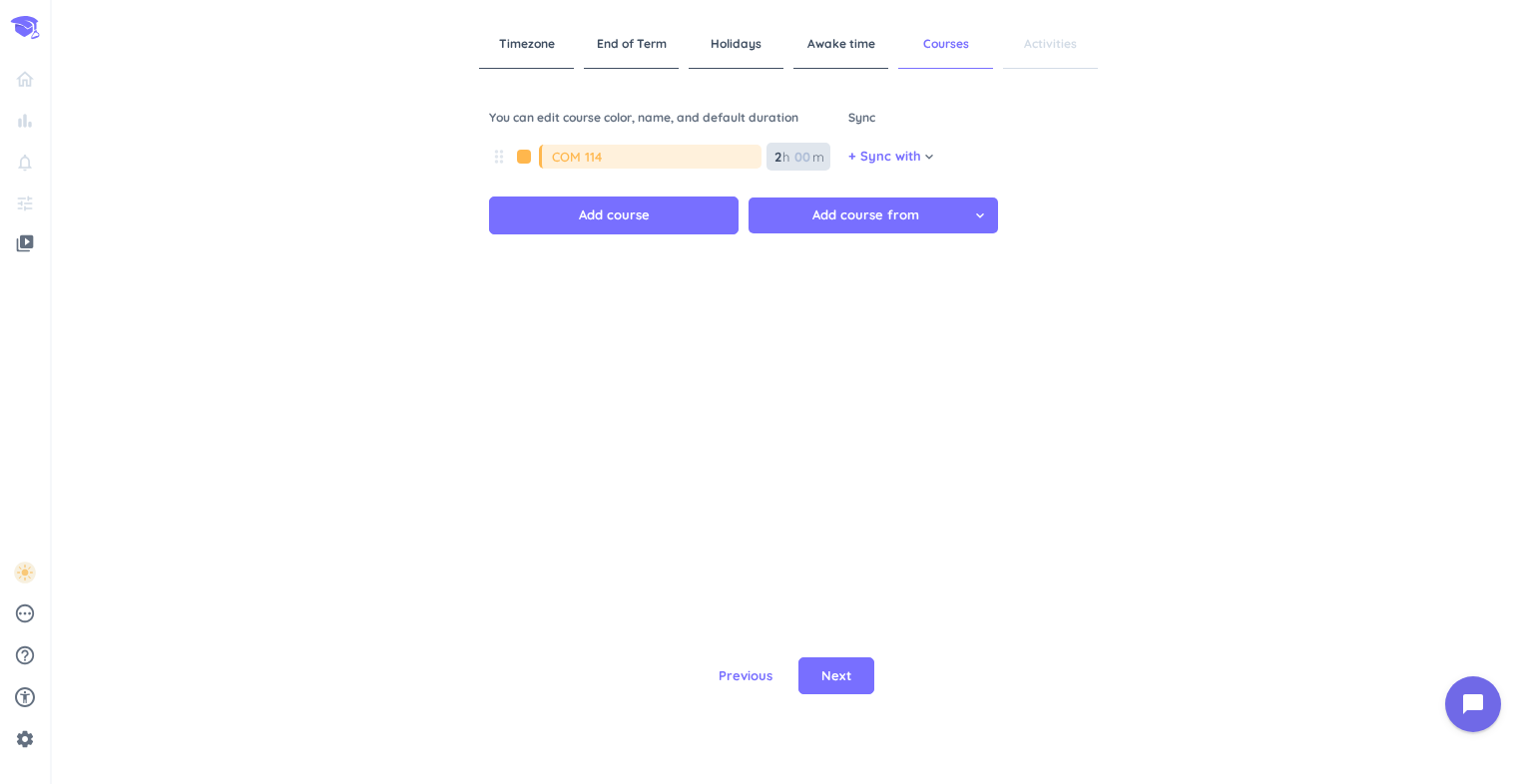 type on "2" 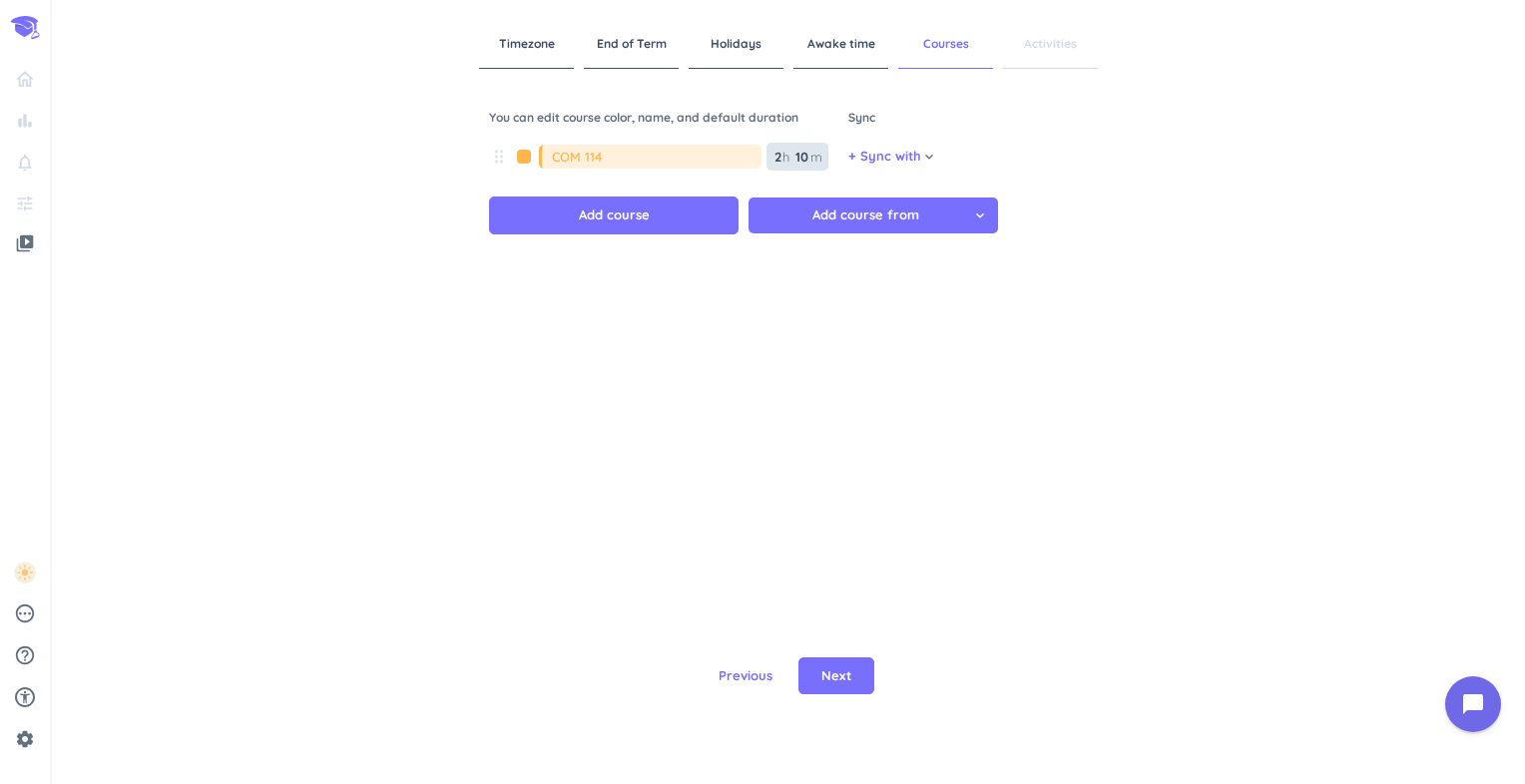 type on "10" 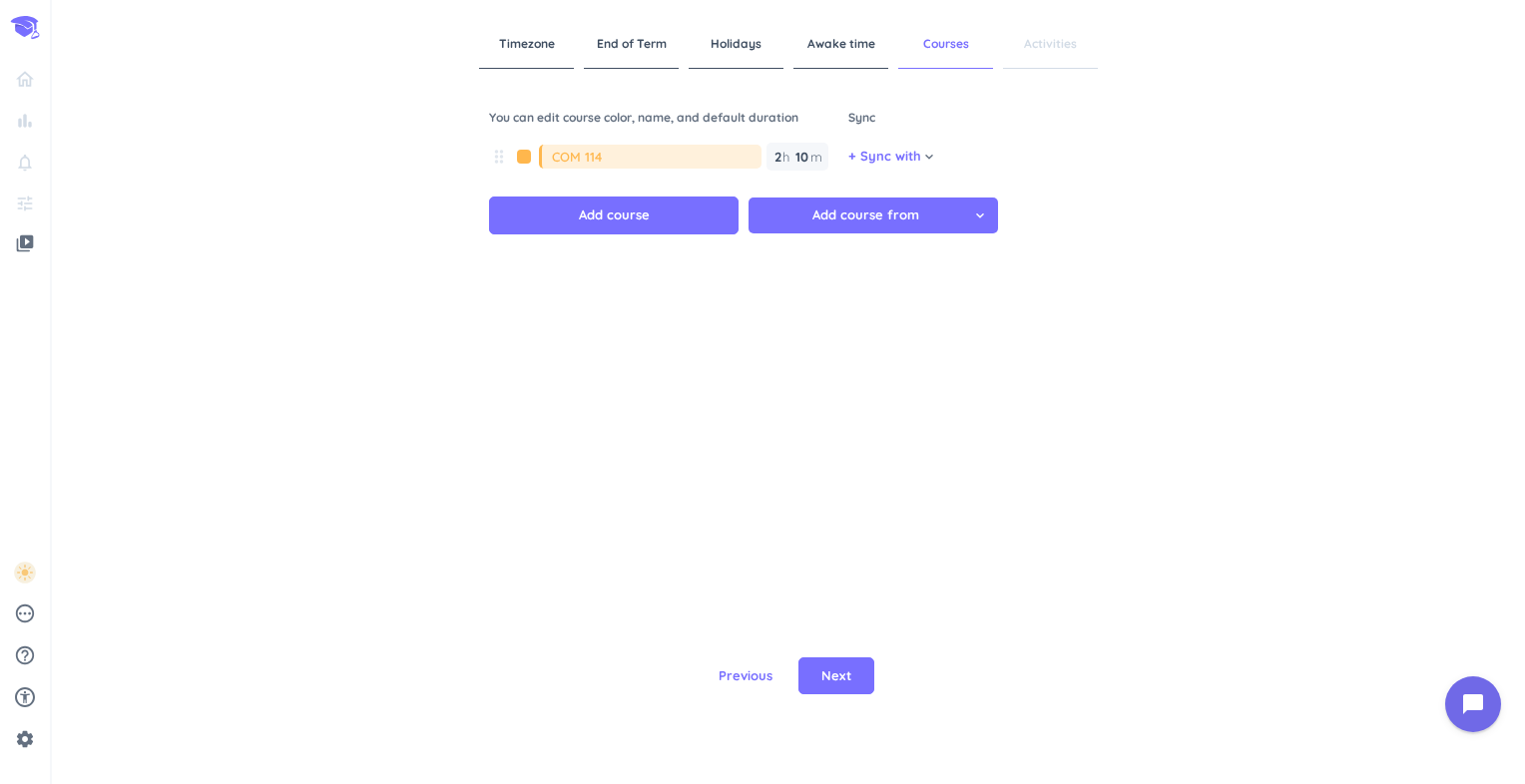 click on "Add course from cancel" at bounding box center [865, 215] 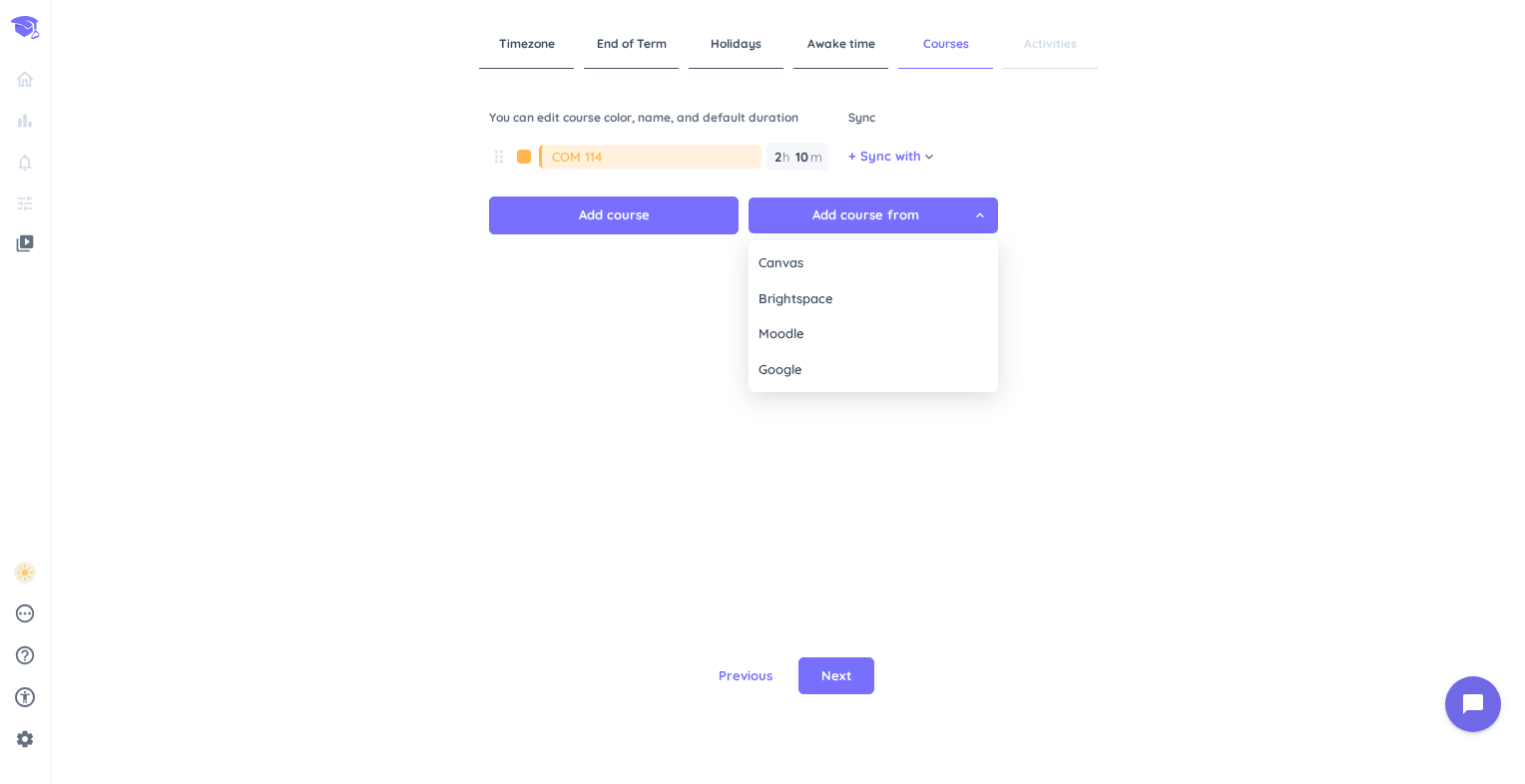 click at bounding box center (762, 392) 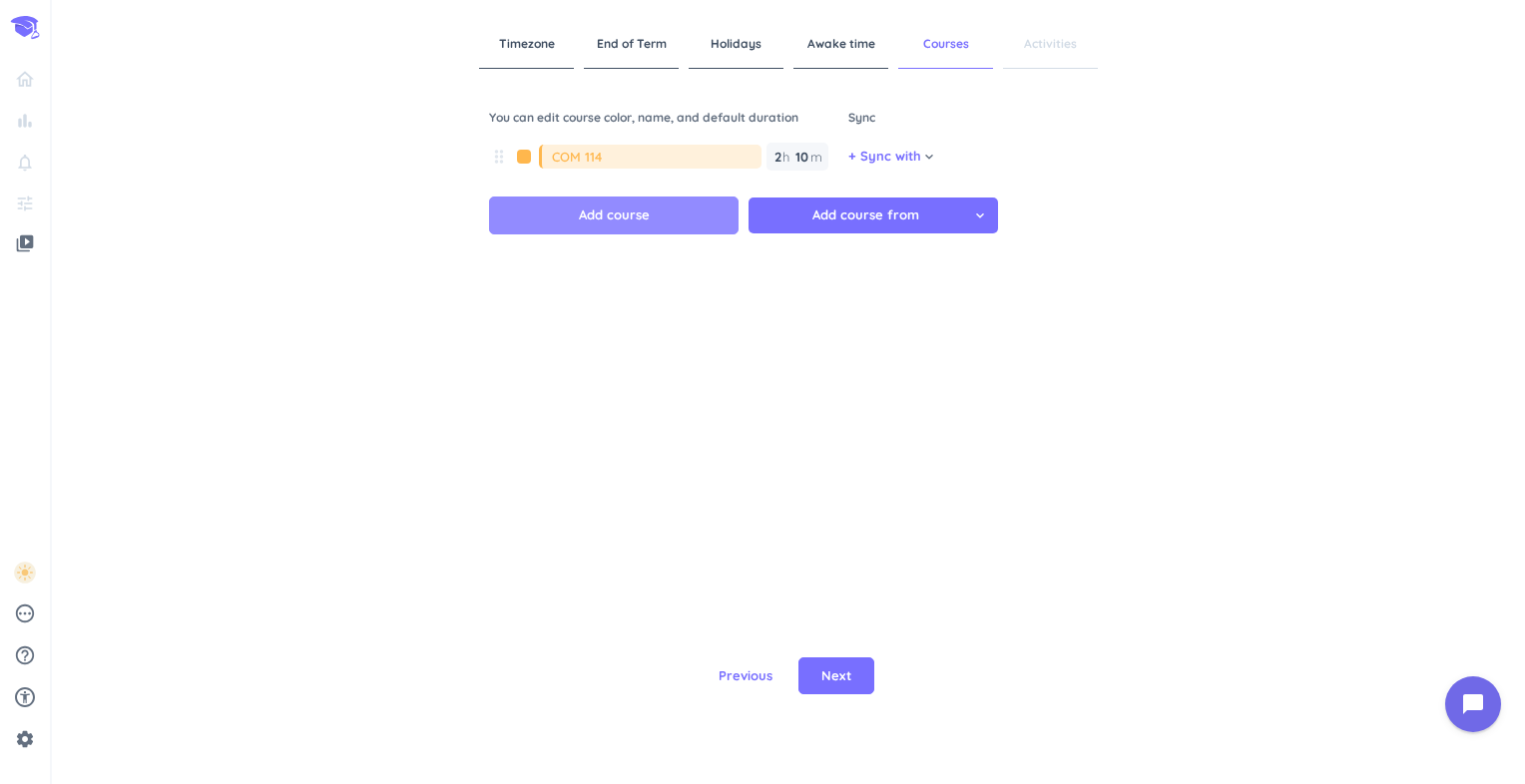 click on "Add course" at bounding box center (614, 215) 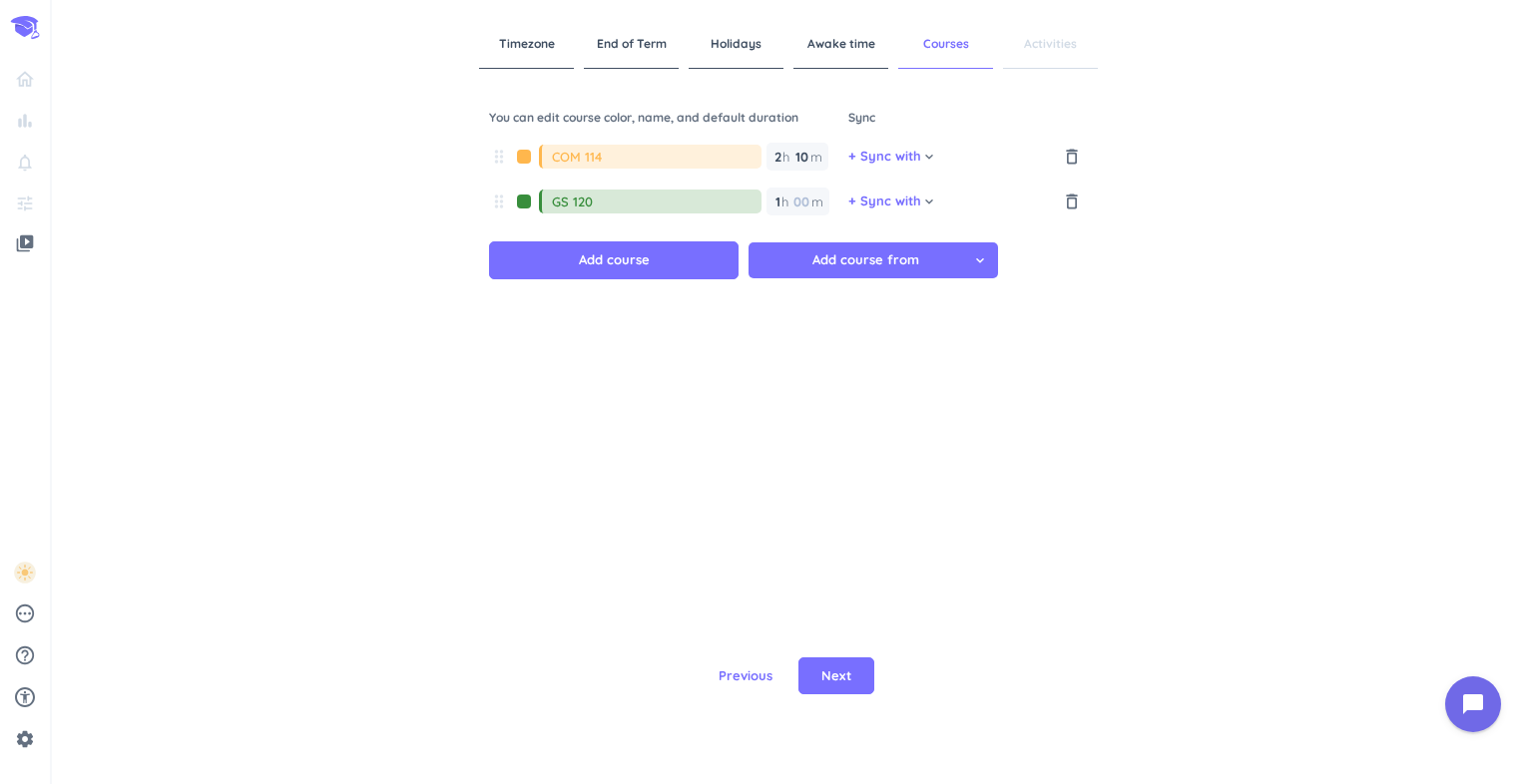 type on "GS 120" 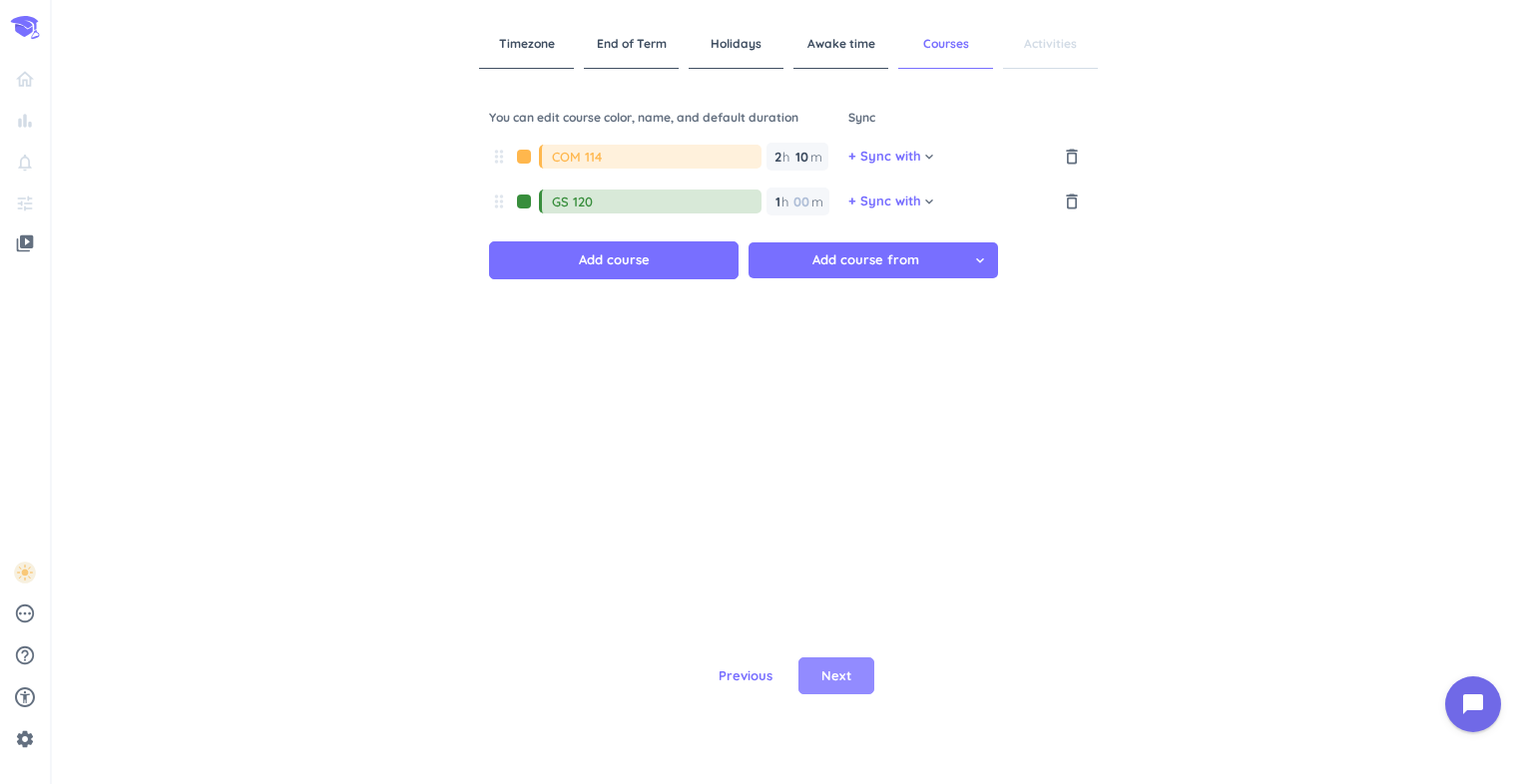 click on "Next" at bounding box center (836, 676) 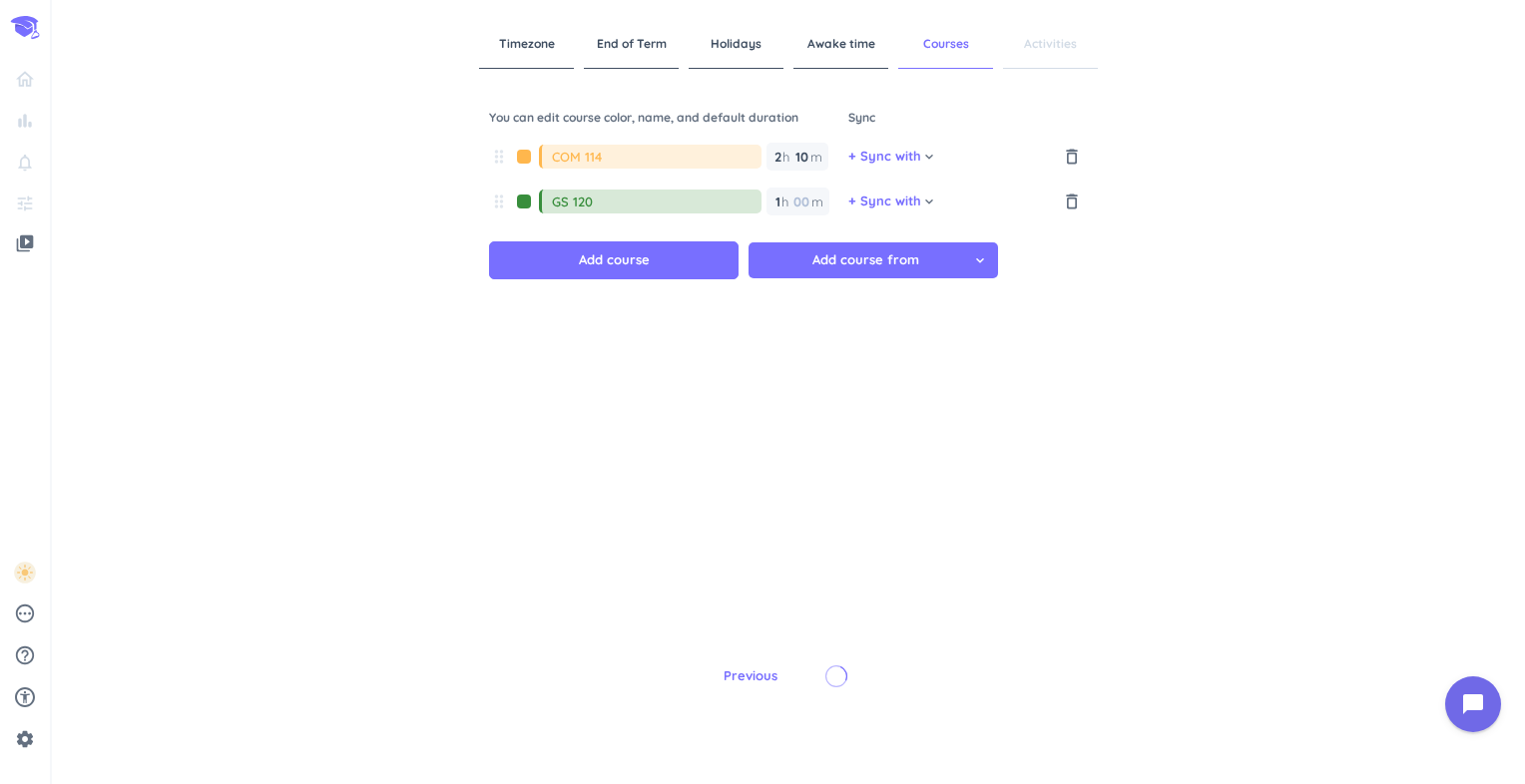 type on "1" 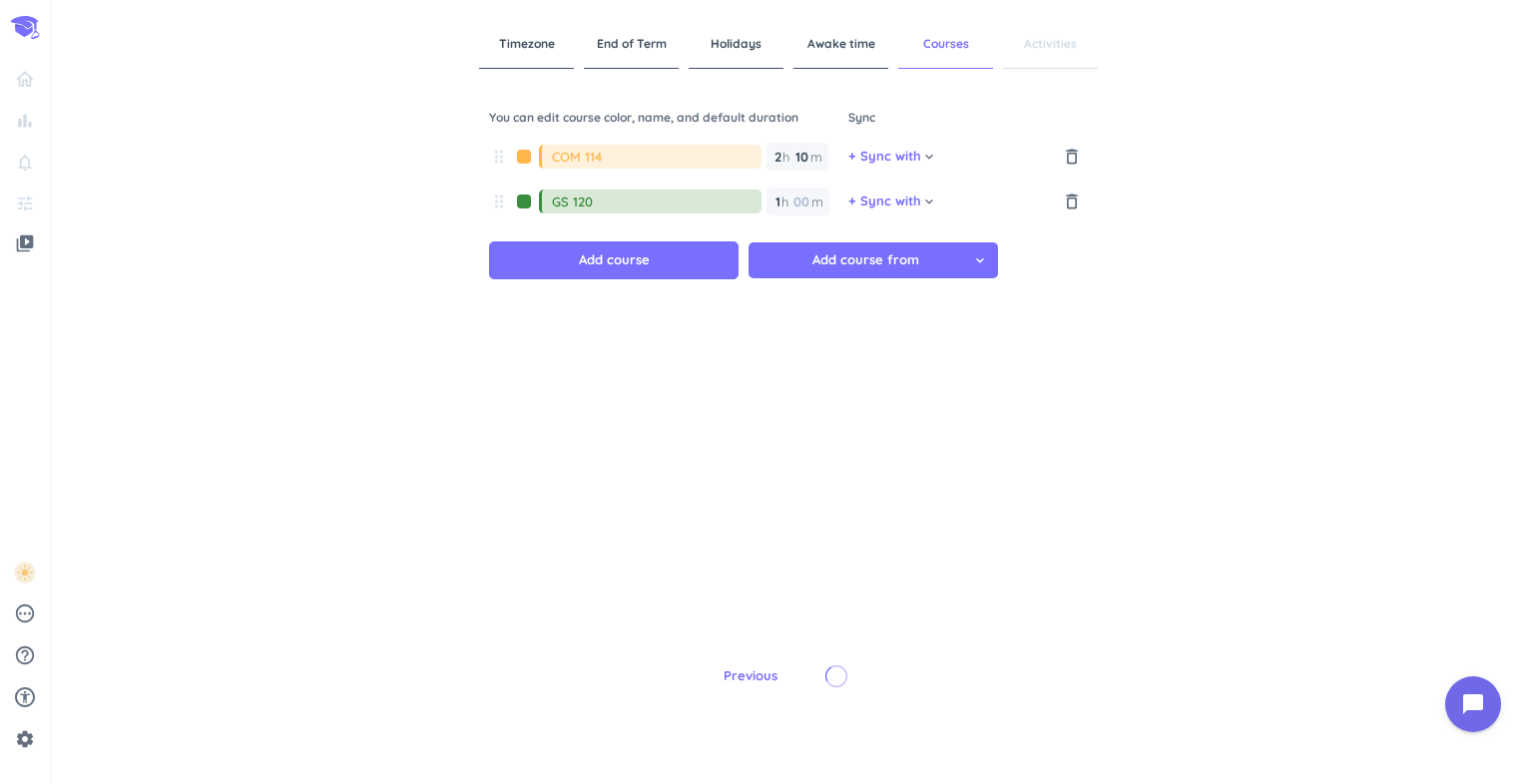 type 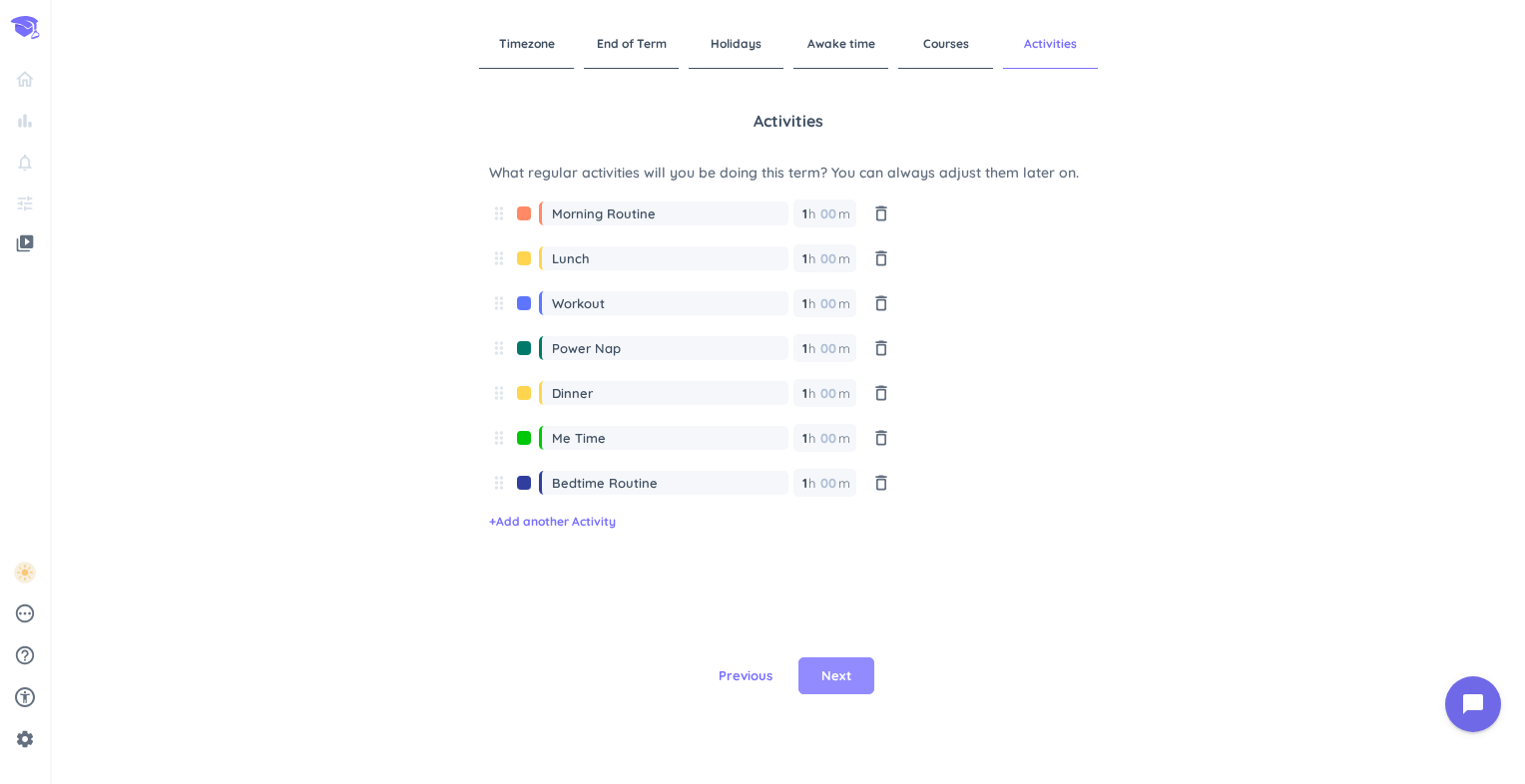 click on "Next" at bounding box center [836, 676] 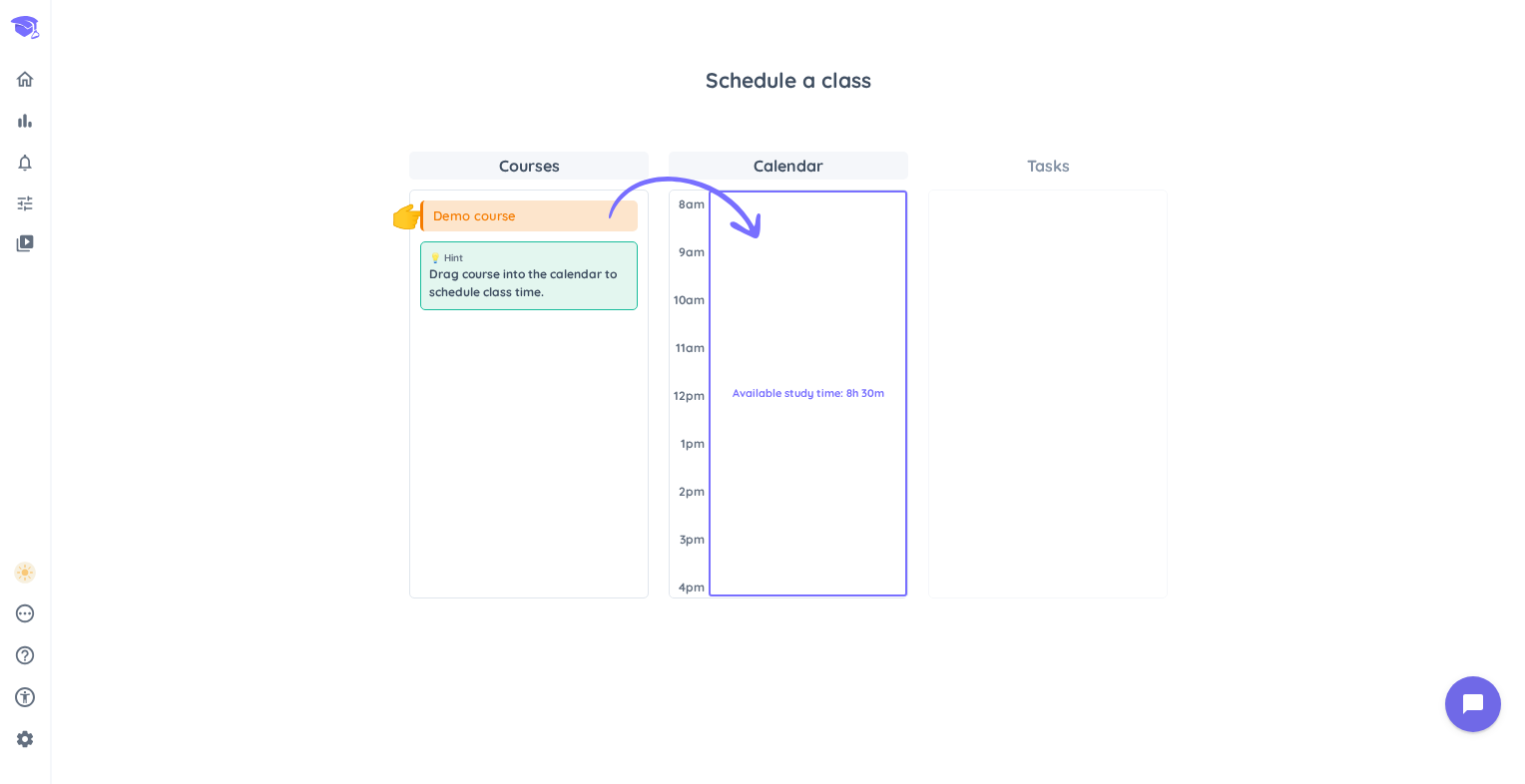 click on "Courses 👇 Demo course 💡 Hint Drag course into the calendar to schedule class time. Calendar [DATE] 8am 9am 10am 11am 12pm 1pm 2pm 3pm 4pm Available study time: 8h 30m Tasks" at bounding box center [788, 375] 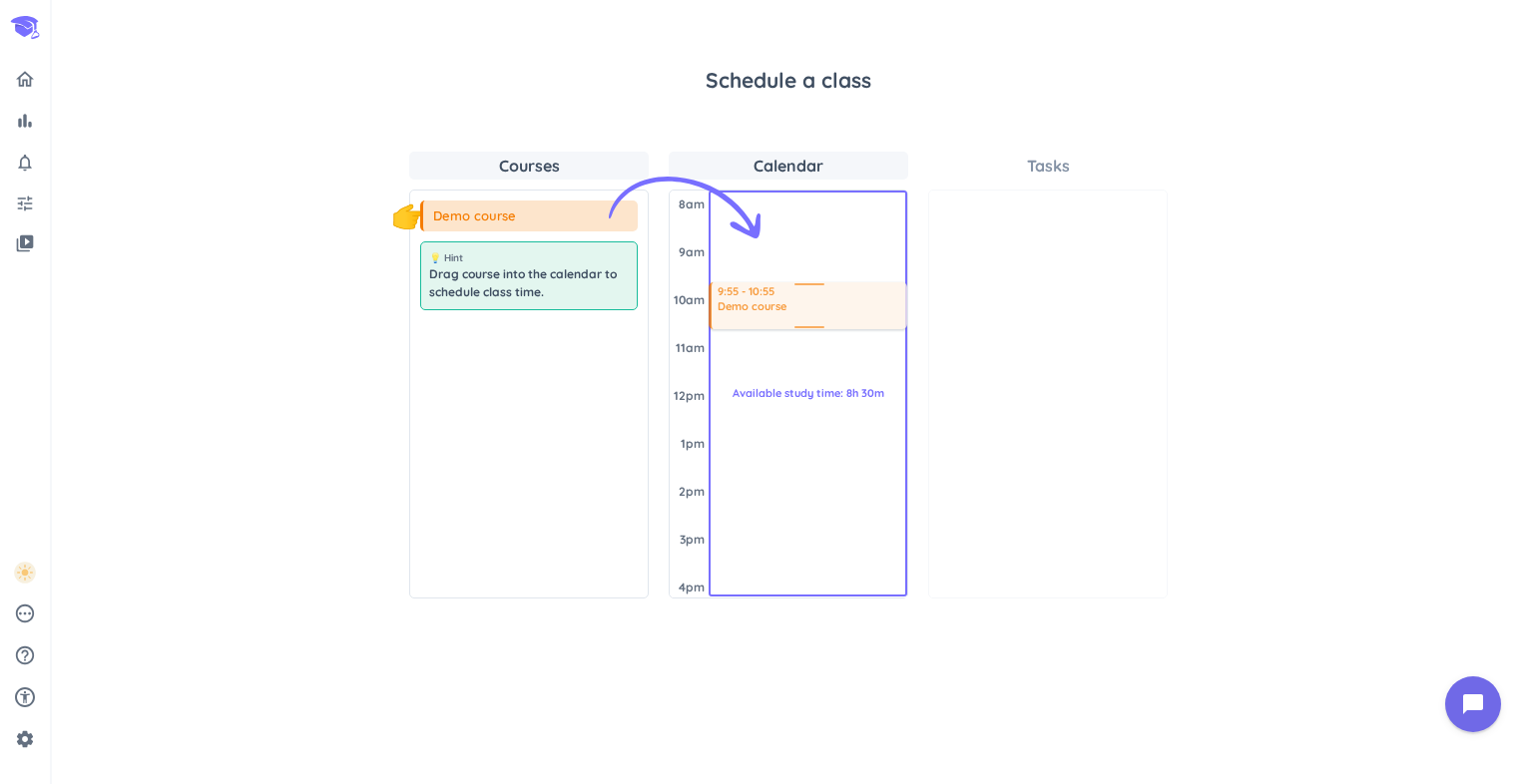 drag, startPoint x: 479, startPoint y: 216, endPoint x: 784, endPoint y: 285, distance: 312.70753 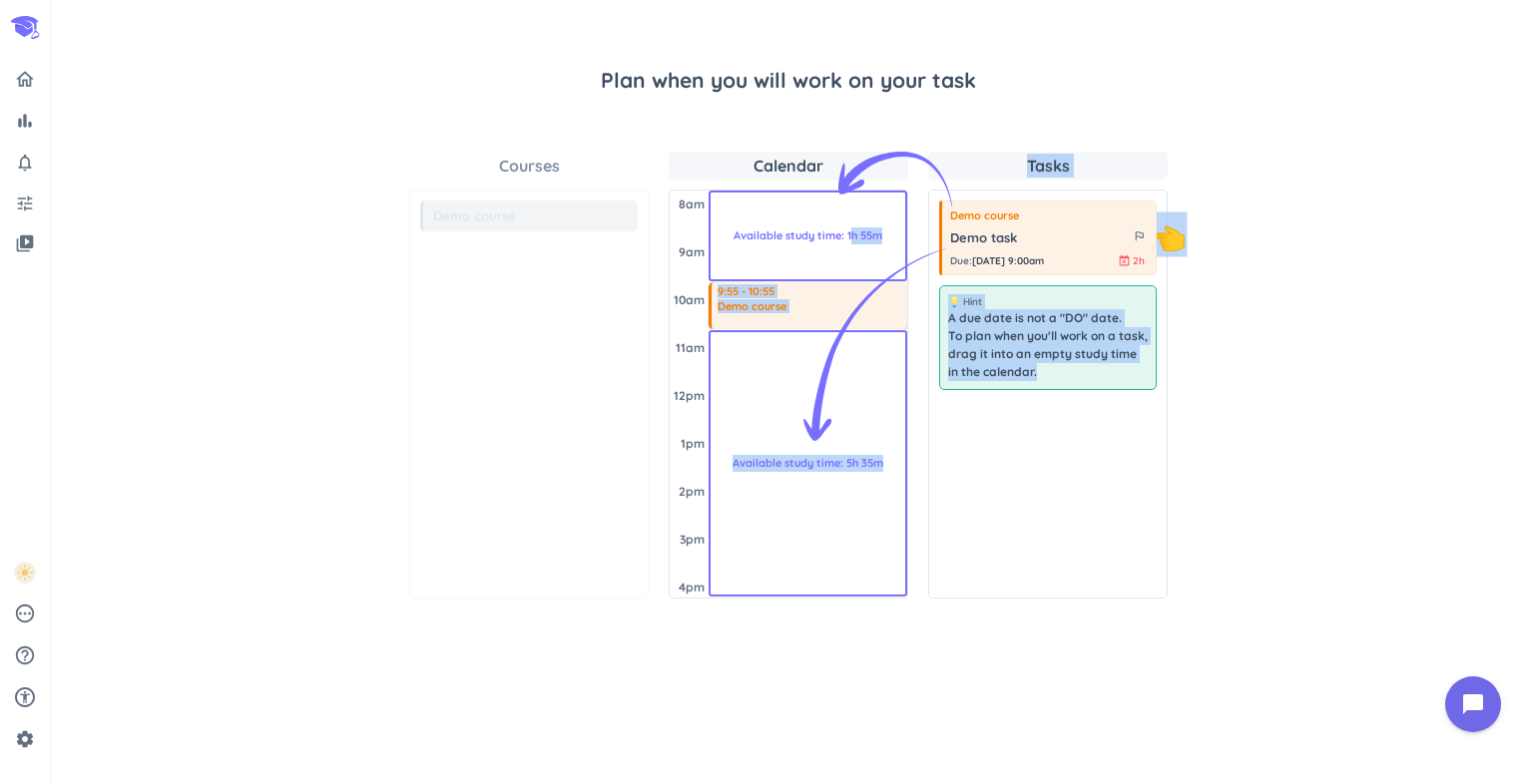 drag, startPoint x: 834, startPoint y: 298, endPoint x: 846, endPoint y: 226, distance: 72.99315 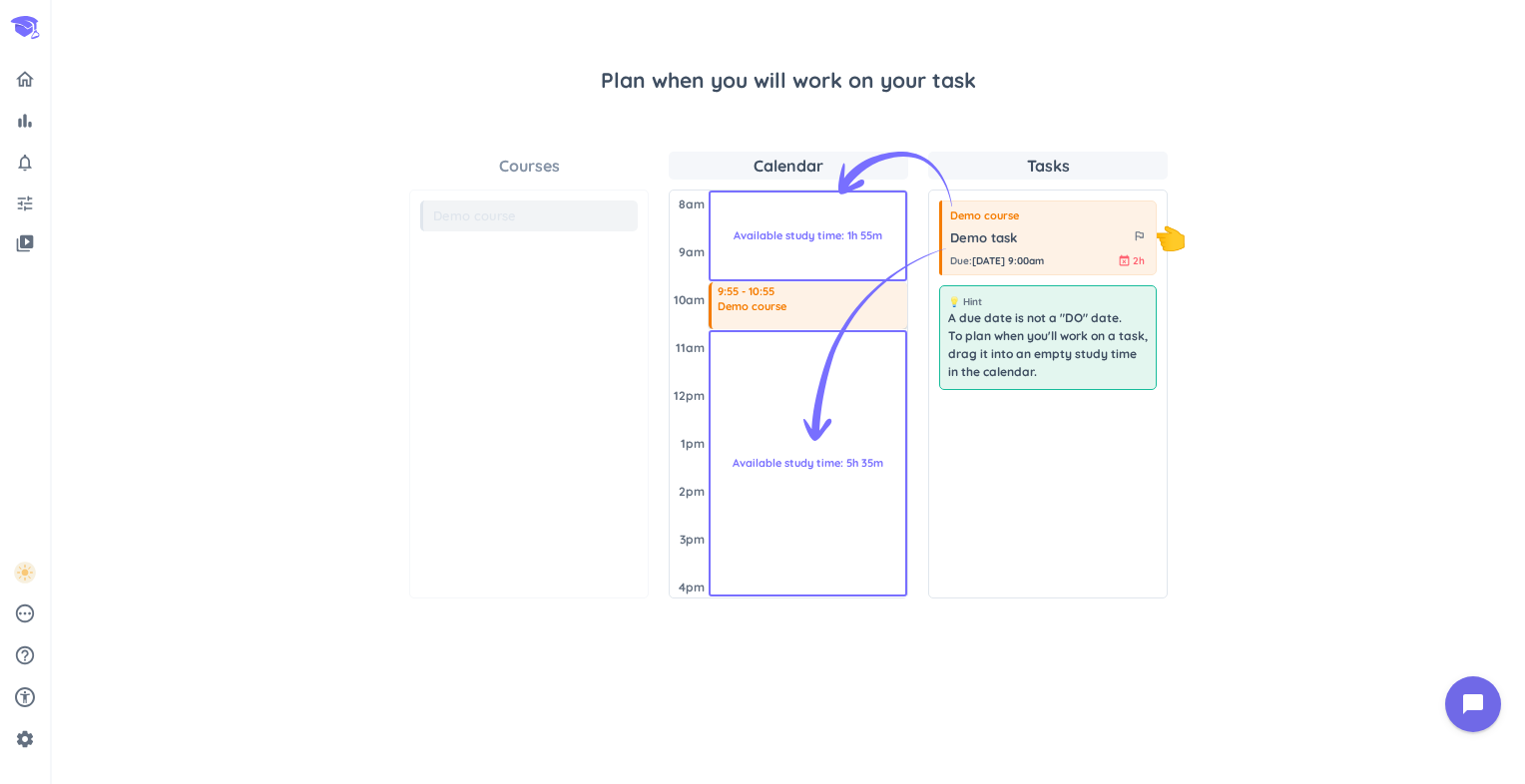 click on "Available study time: 5h 35m" at bounding box center [807, 464] 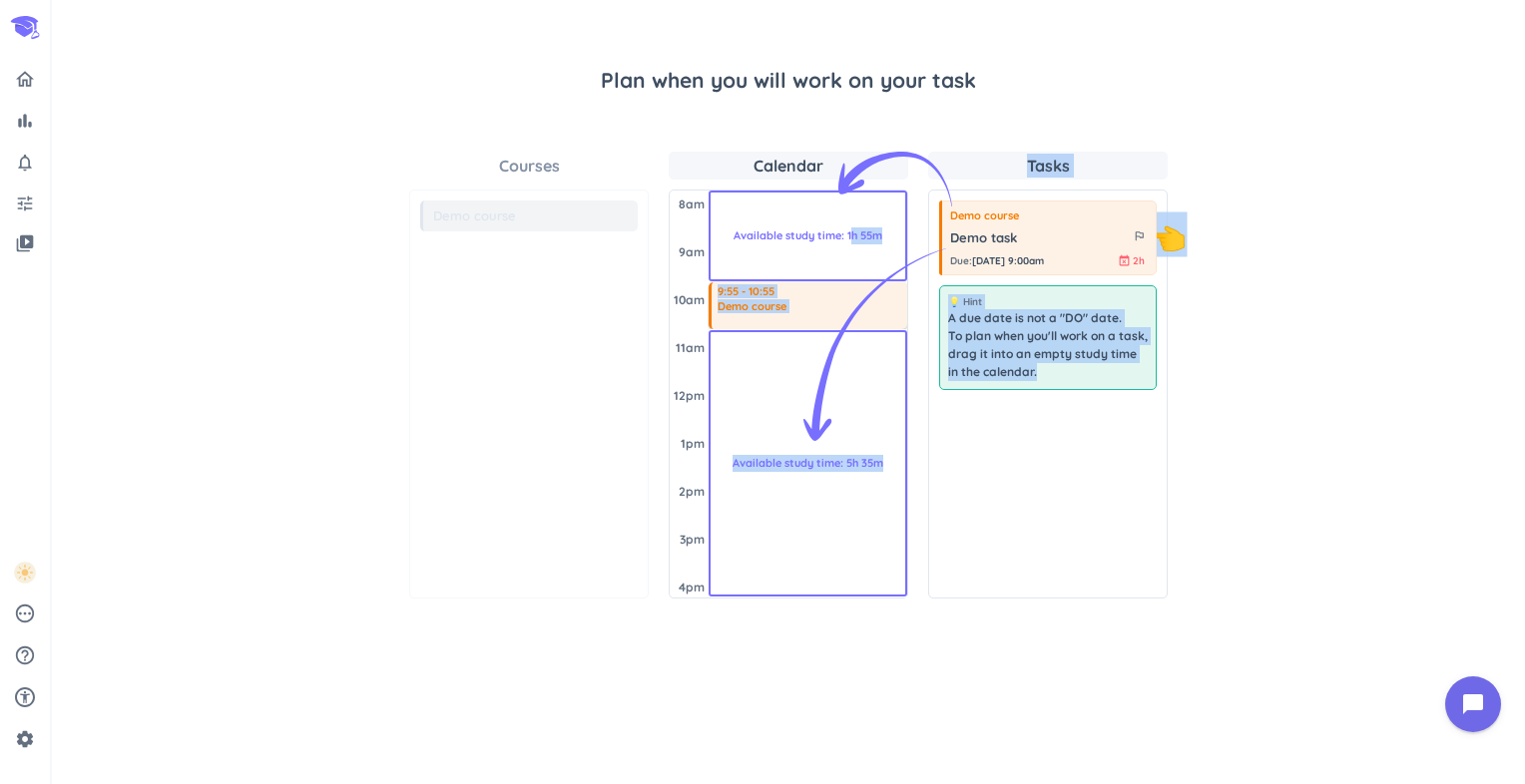 click on "👇 Demo course Demo task outlined_flag Due :  [DATE] 9:00am event_busy 2h   💡 Hint A due date is not a "DO" date.
To plan when you'll work on a task, drag it into an empty study time in the calendar." at bounding box center (1048, 394) 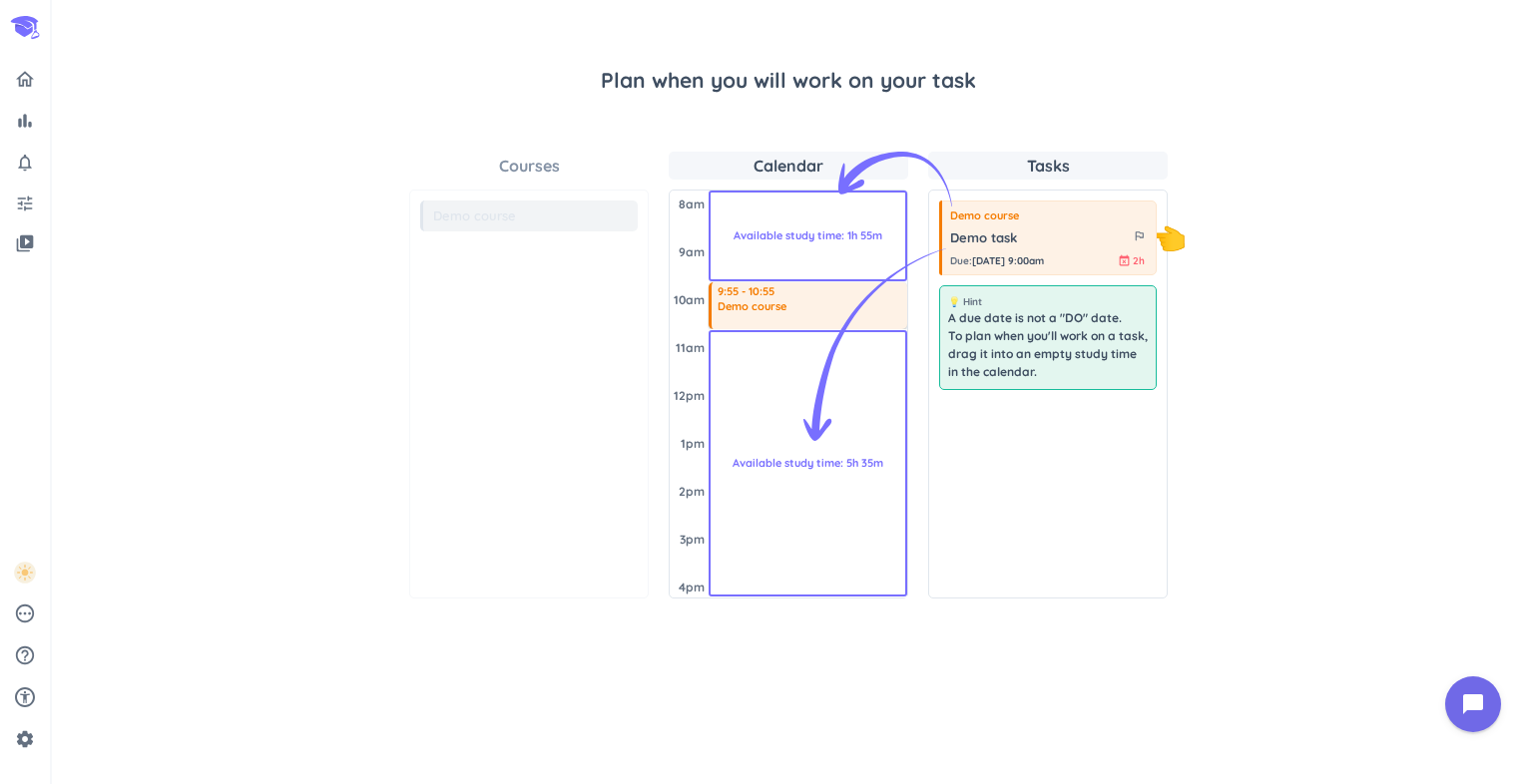click on "A due date is not a "DO" date.
To plan when you'll work on a task, drag it into an empty study time in the calendar." at bounding box center [1048, 345] 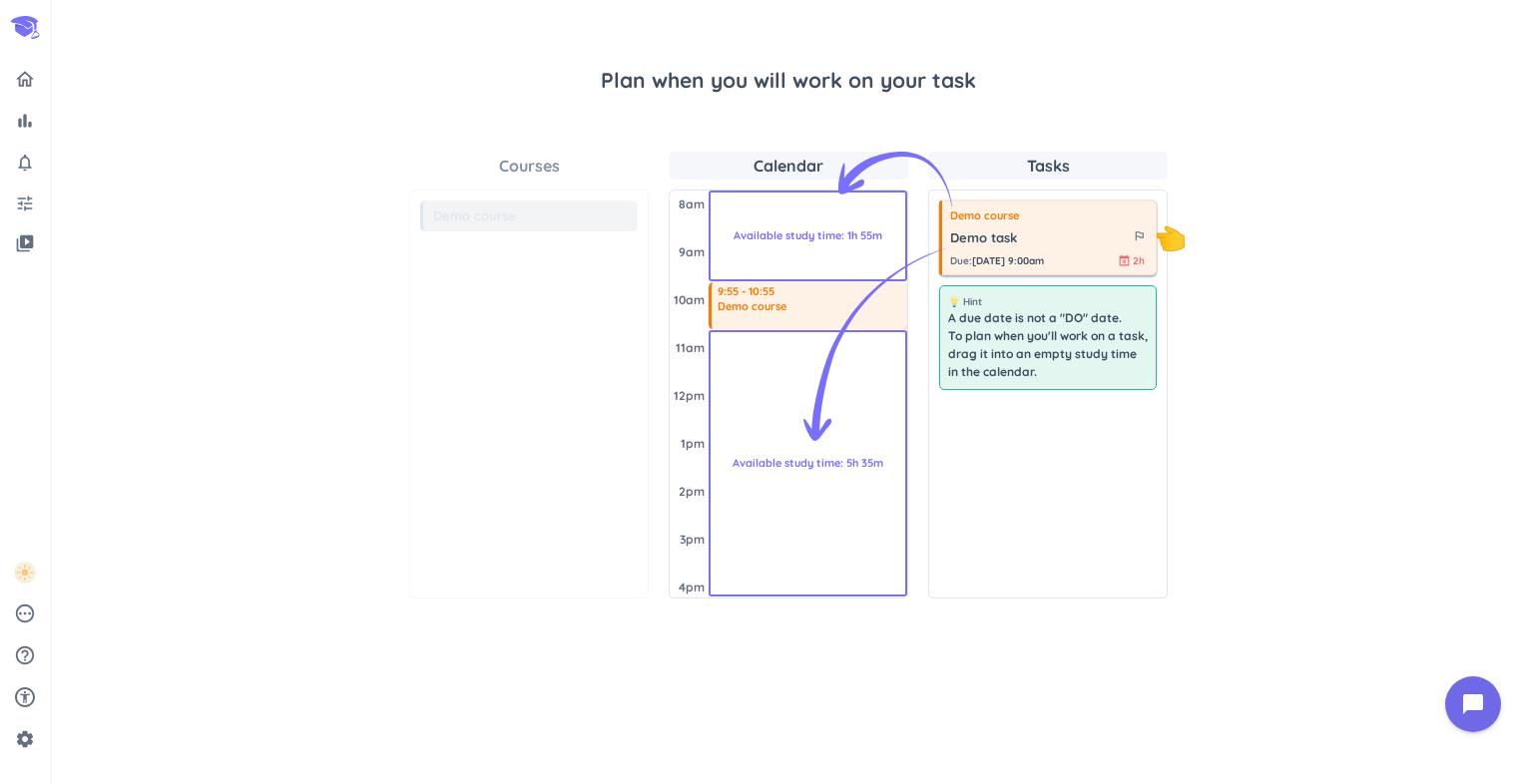 click on "Demo task outlined_flag" at bounding box center (1049, 235) 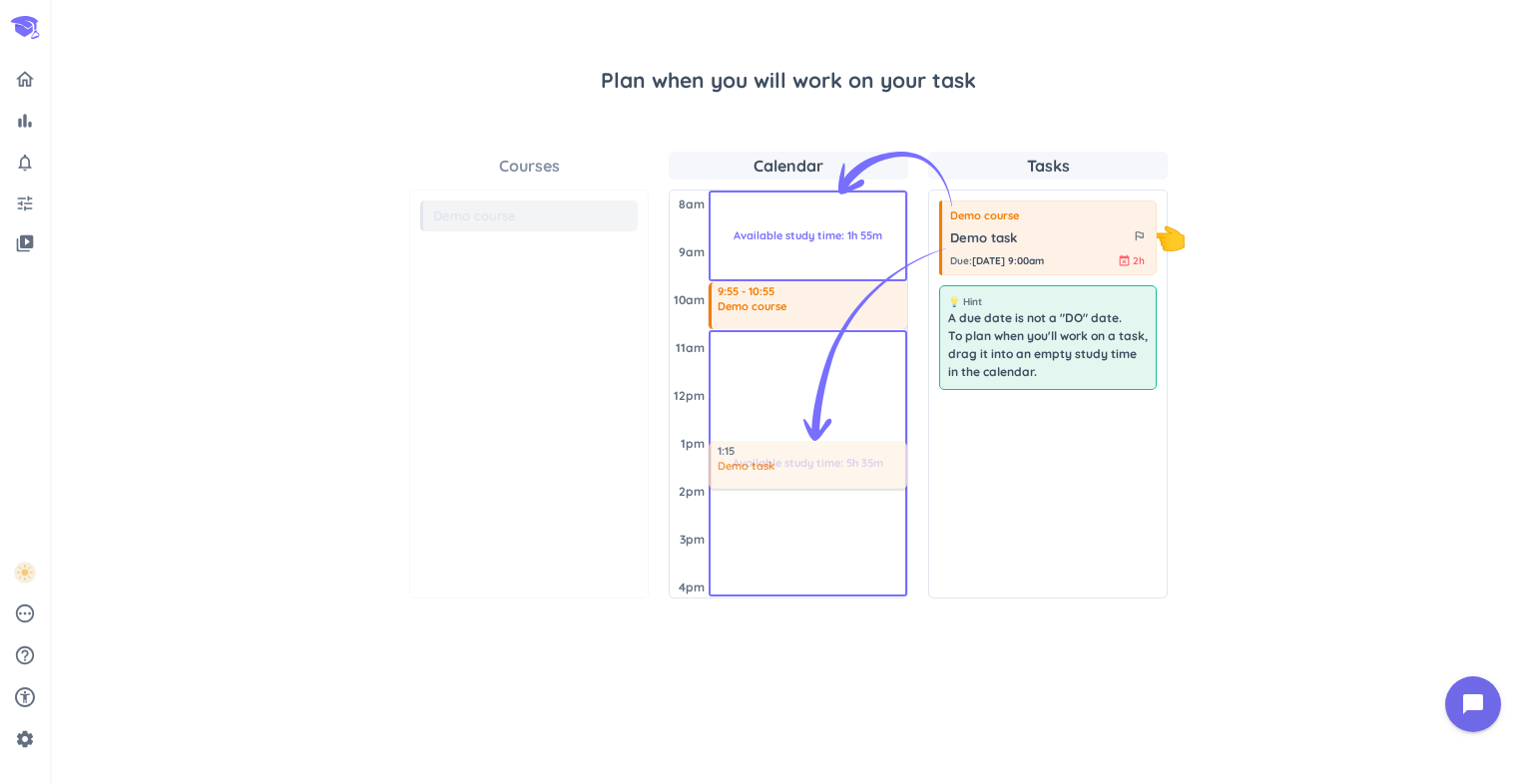 drag, startPoint x: 1050, startPoint y: 258, endPoint x: 837, endPoint y: 442, distance: 281.46936 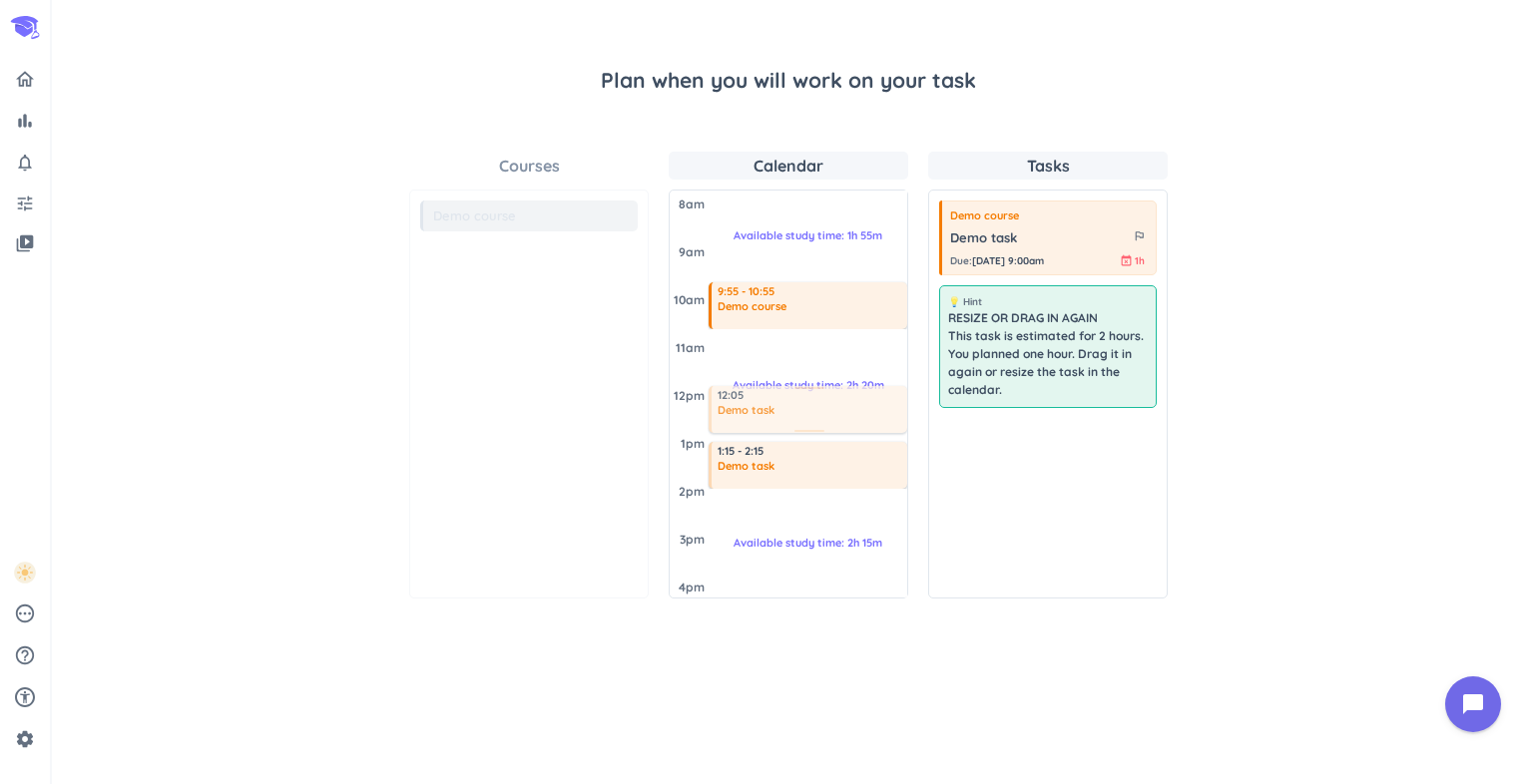 drag, startPoint x: 1022, startPoint y: 251, endPoint x: 846, endPoint y: 387, distance: 222.42302 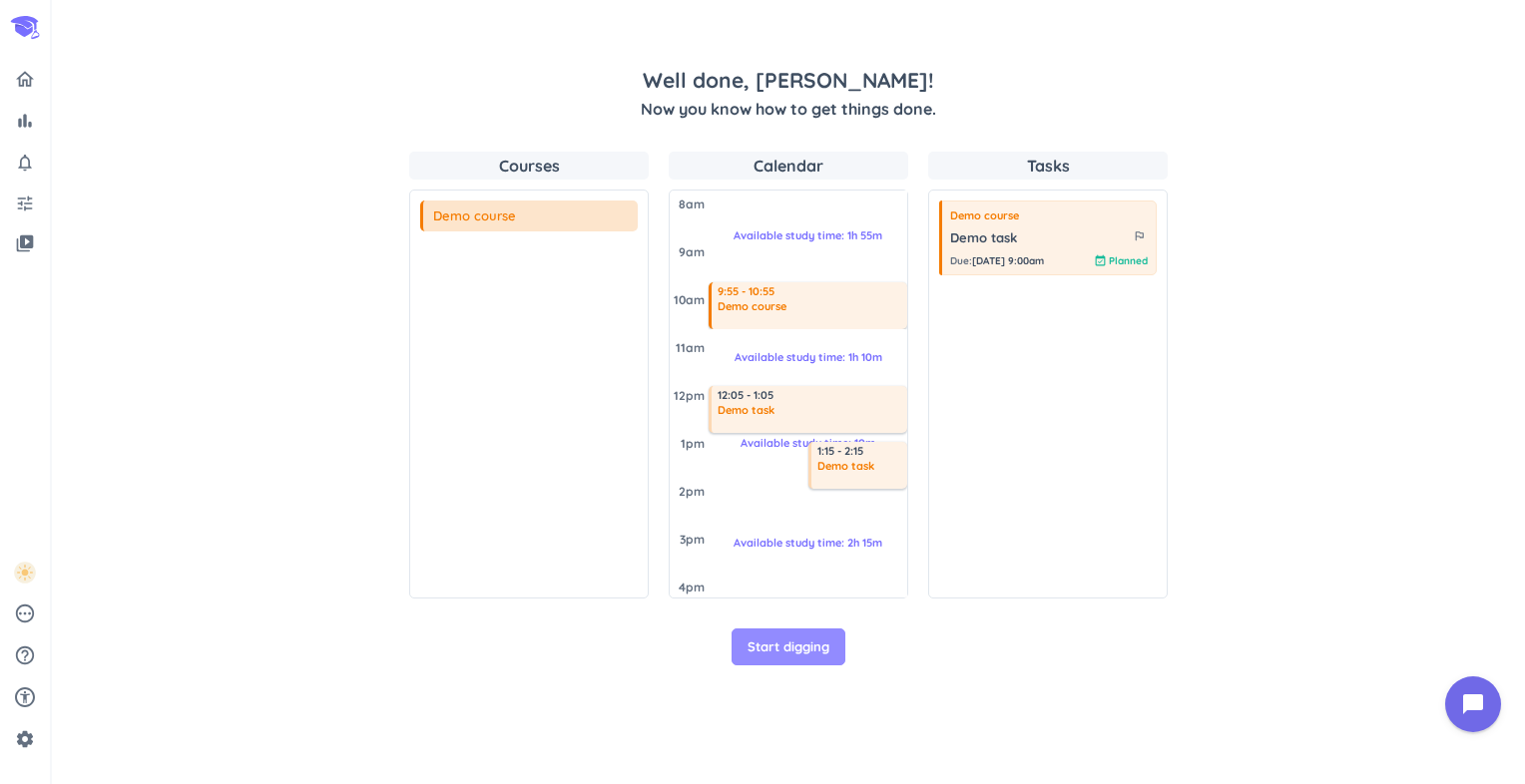 click on "Start digging" at bounding box center (788, 647) 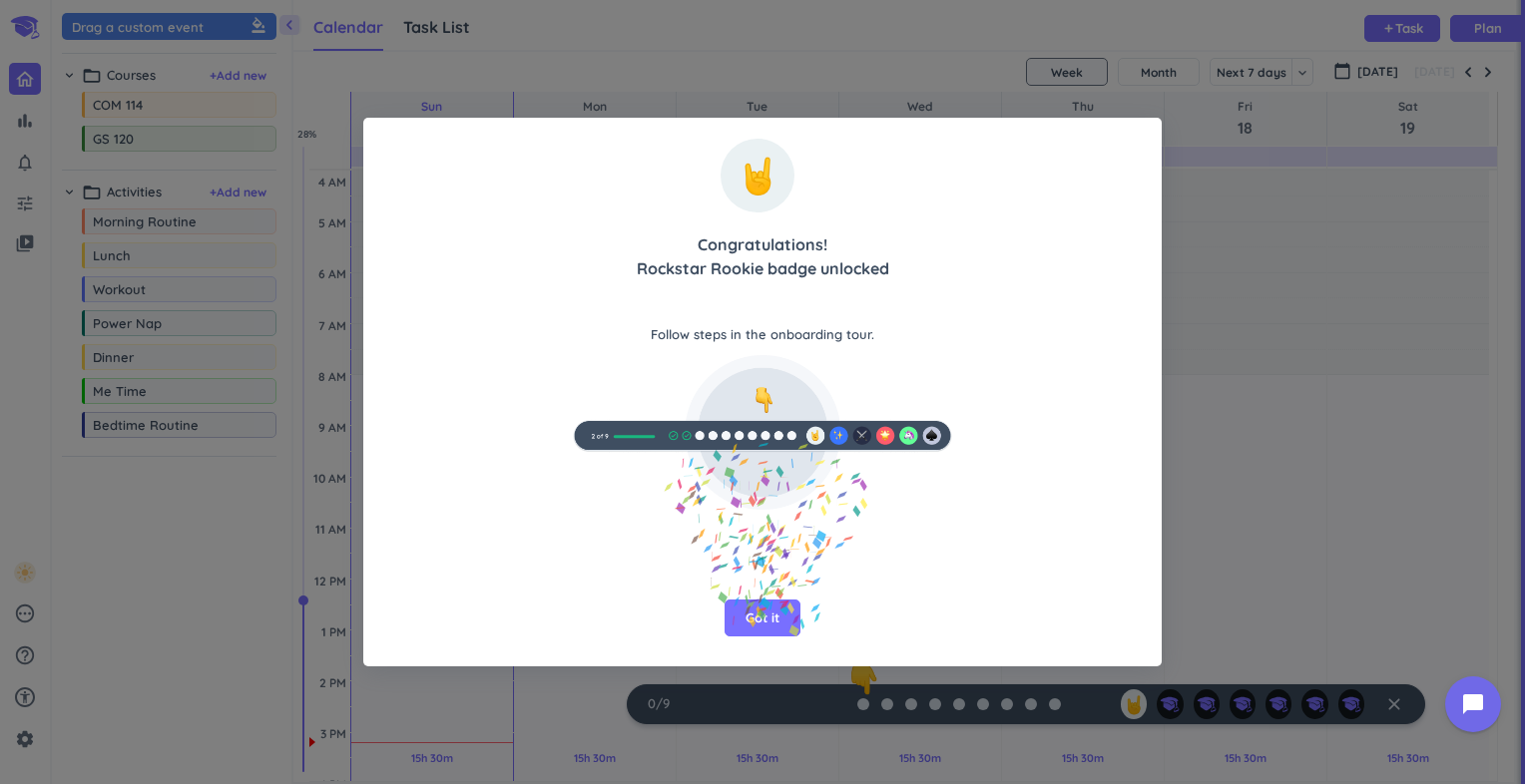 scroll, scrollTop: 41, scrollLeft: 1215, axis: both 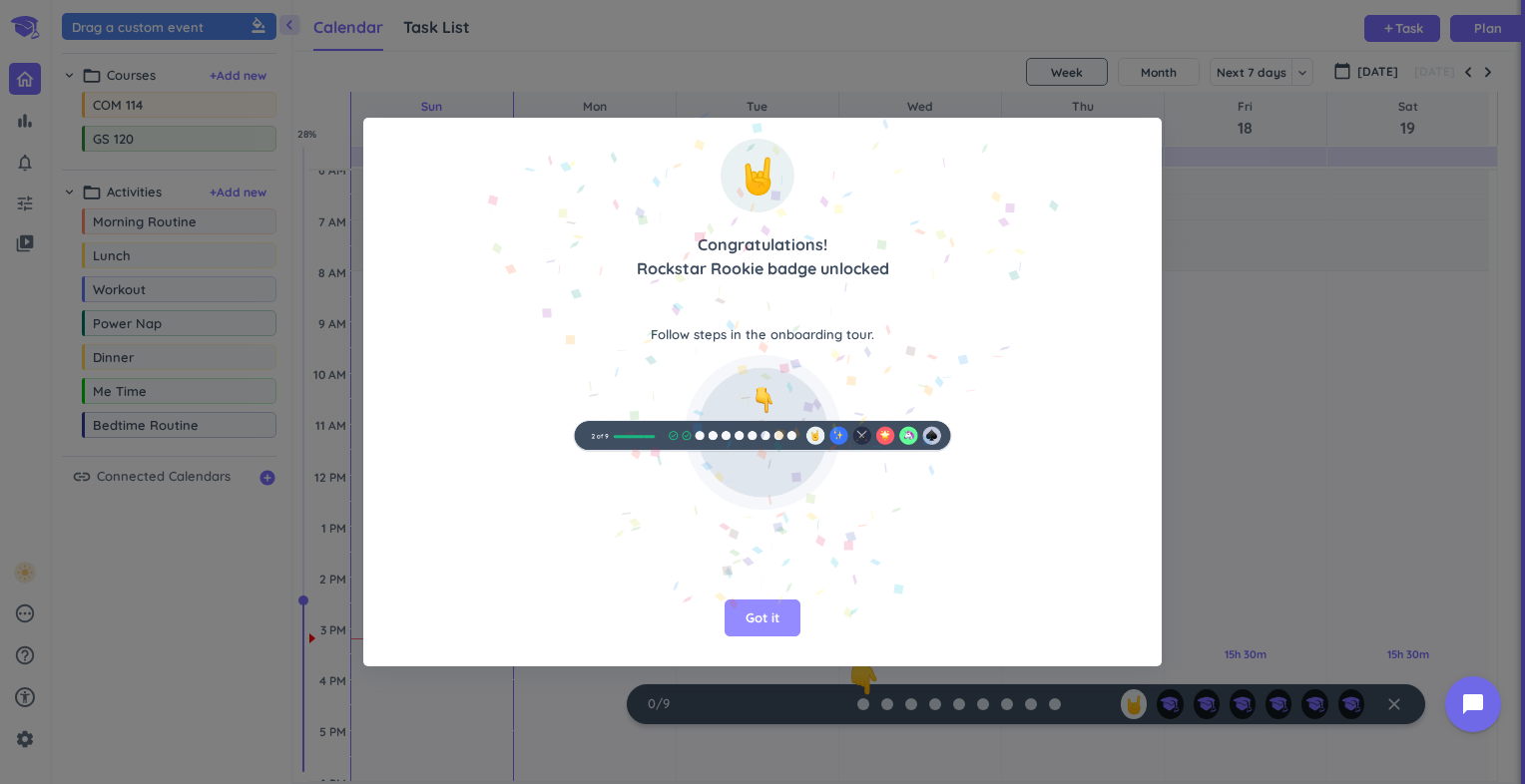 click on "Got it" at bounding box center (762, 618) 